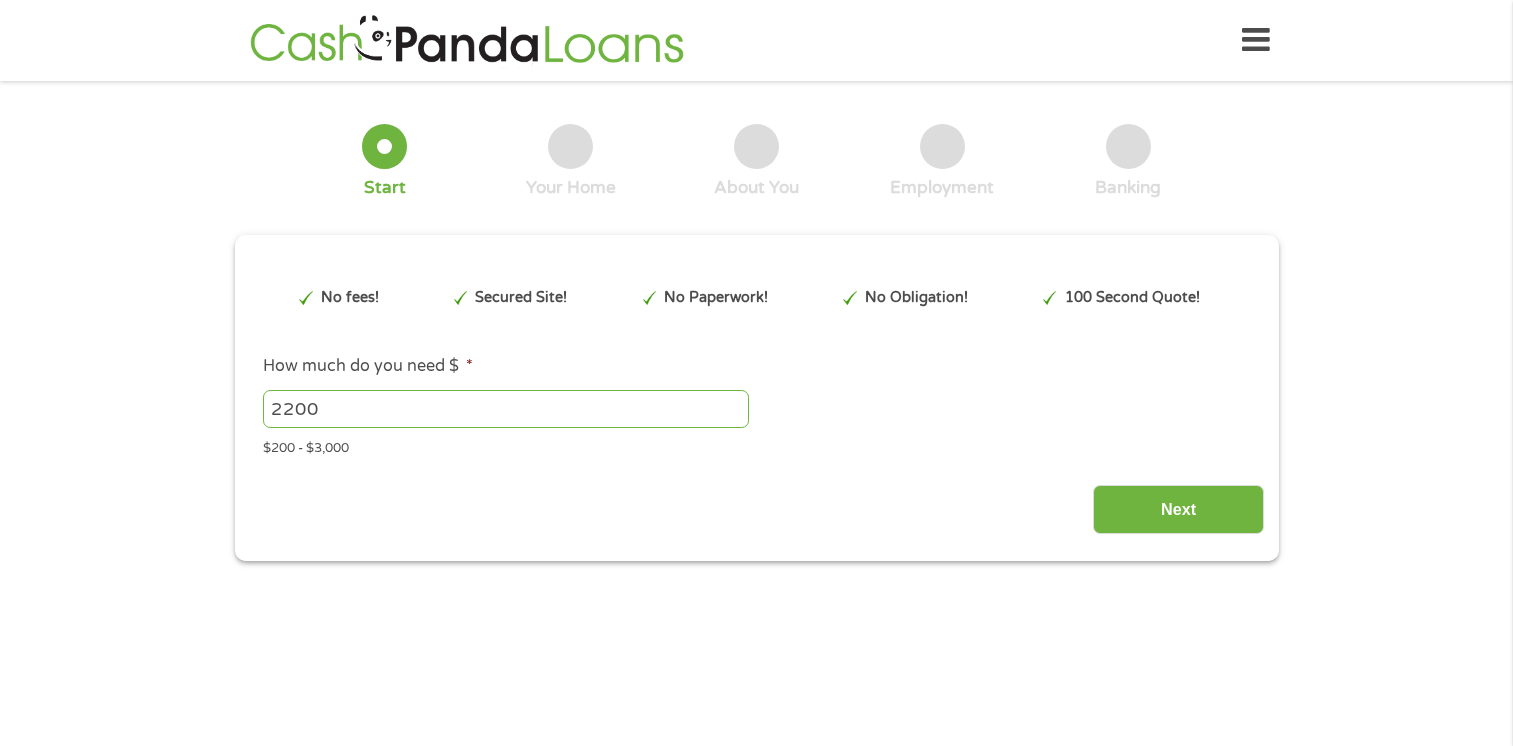 scroll, scrollTop: 0, scrollLeft: 0, axis: both 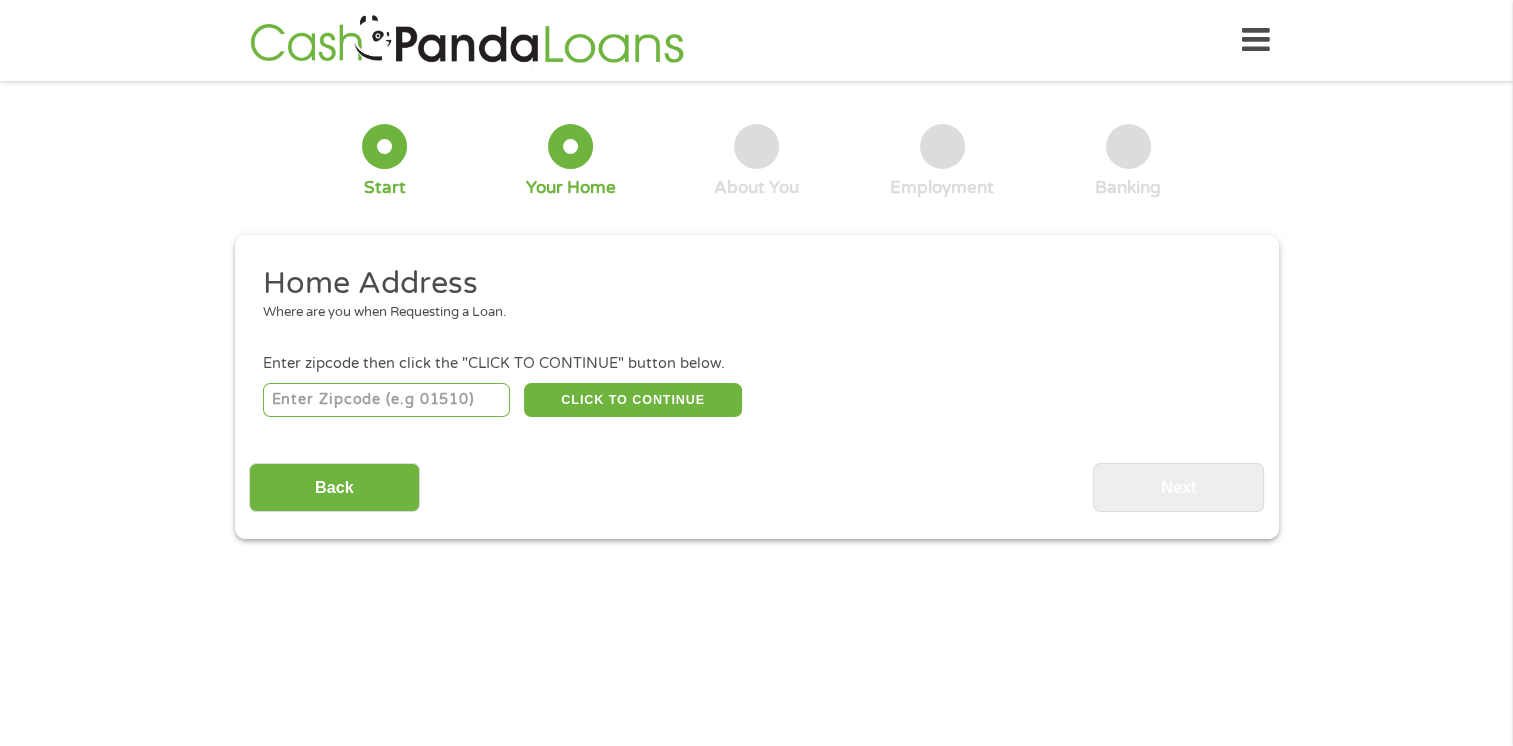 click at bounding box center (386, 400) 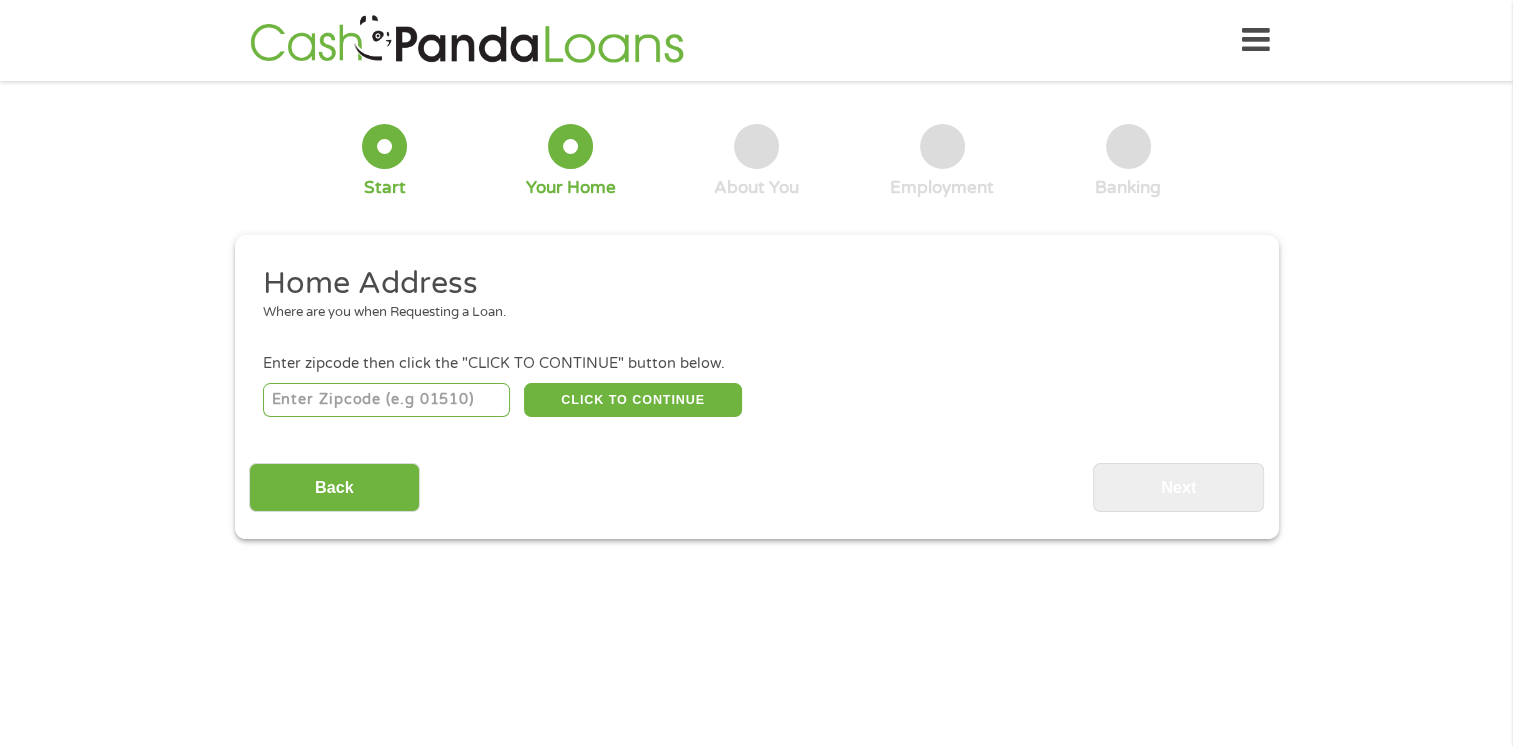 type on "[POSTAL_CODE]" 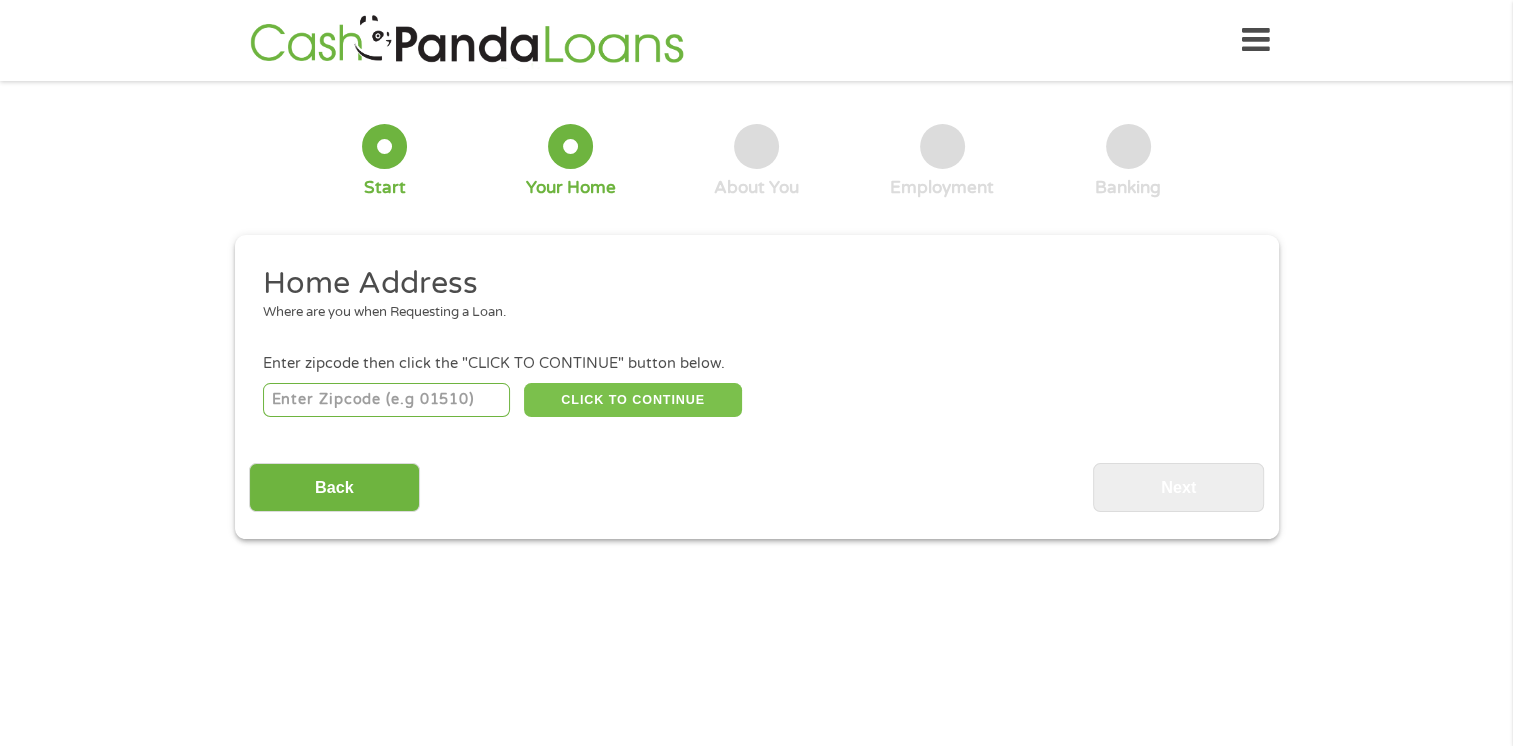 click on "CLICK TO CONTINUE" at bounding box center [633, 400] 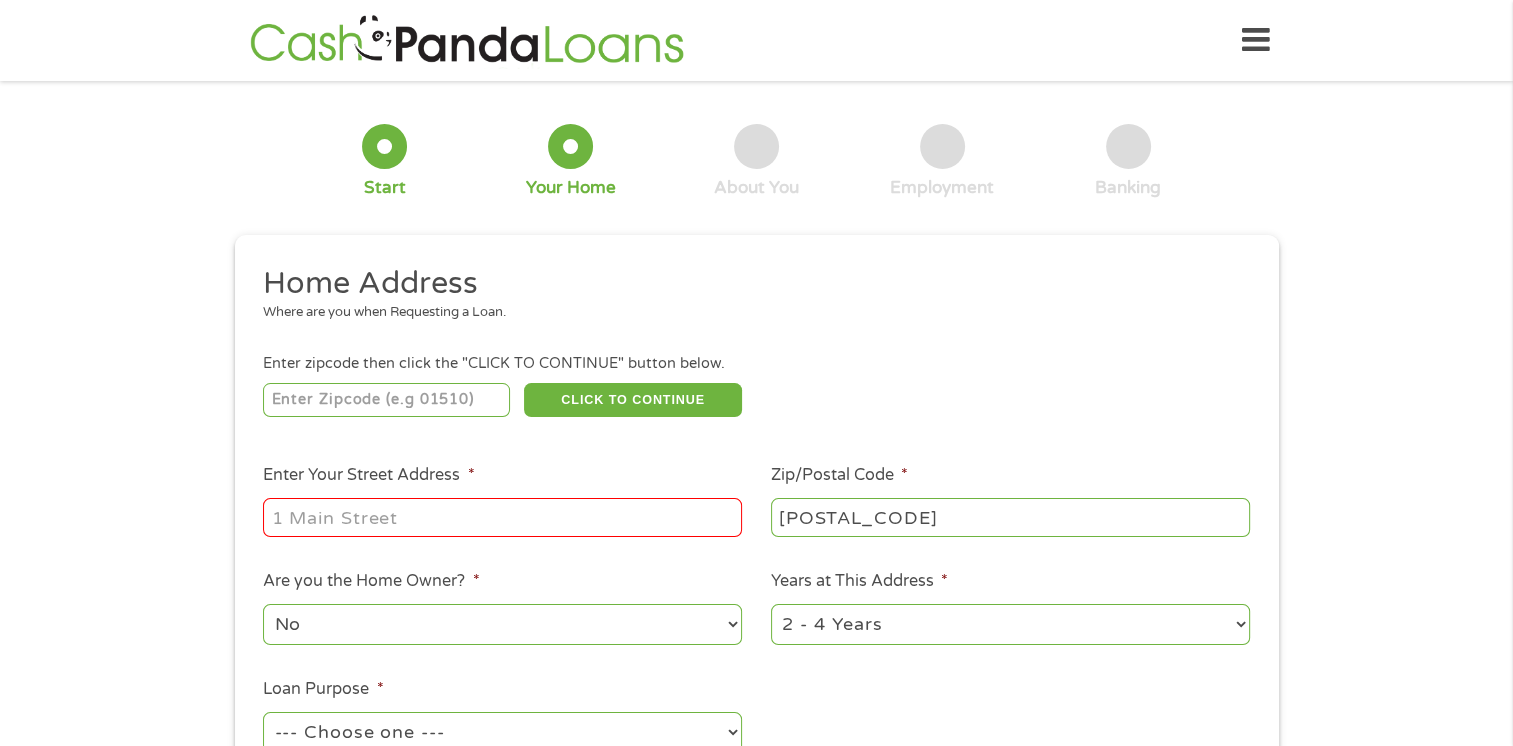 click on "Enter Your Street Address *" at bounding box center [502, 517] 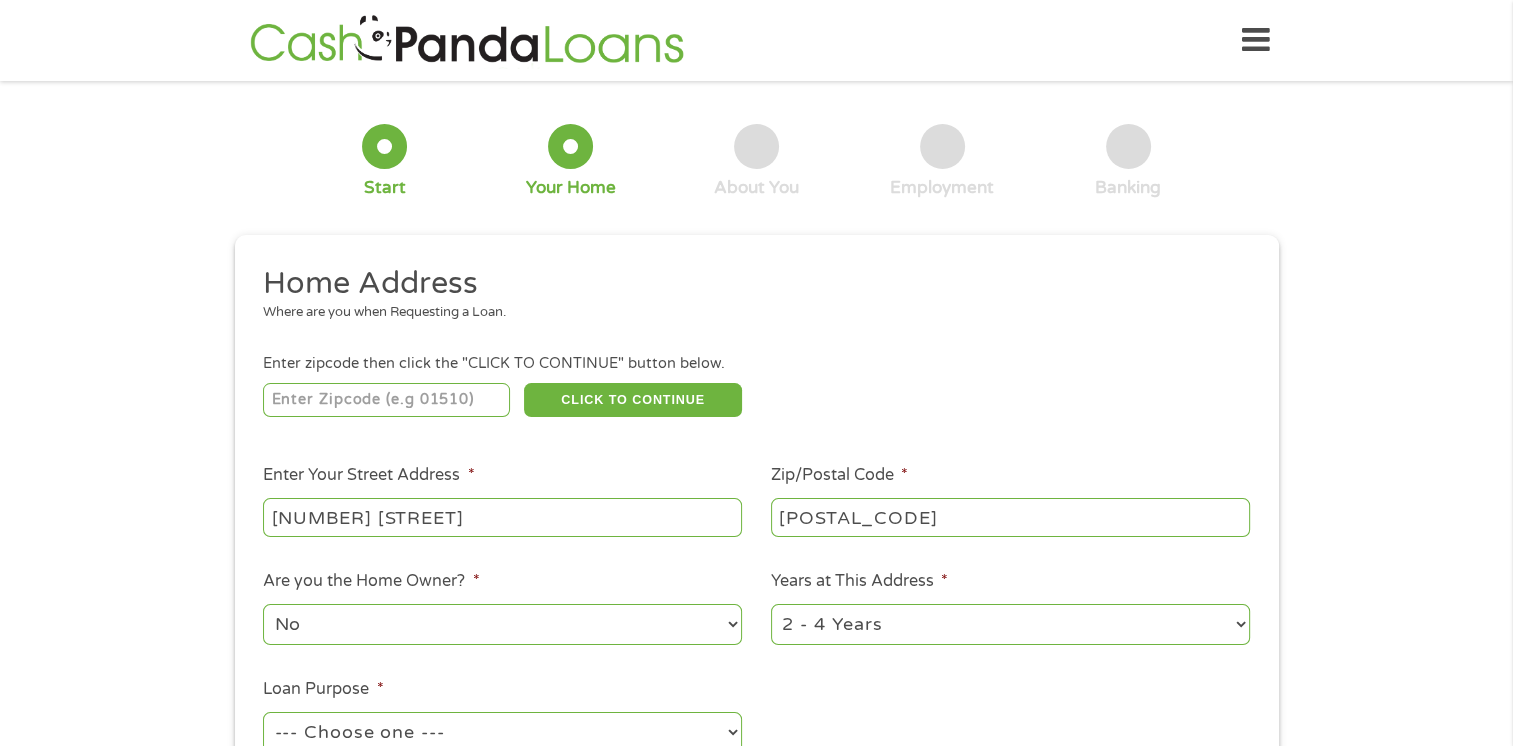 type on "[NUMBER] [STREET]" 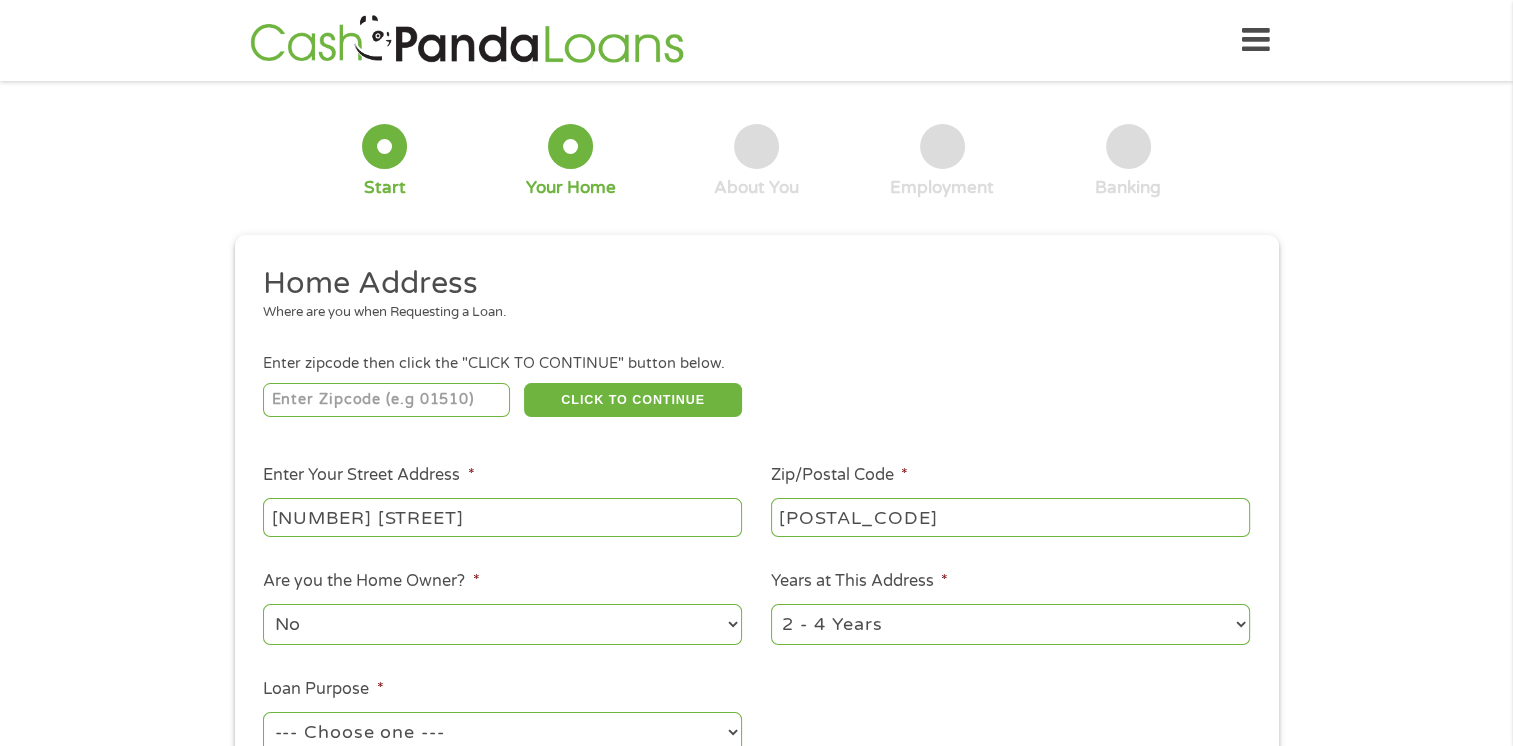 click on "No Yes" at bounding box center (502, 624) 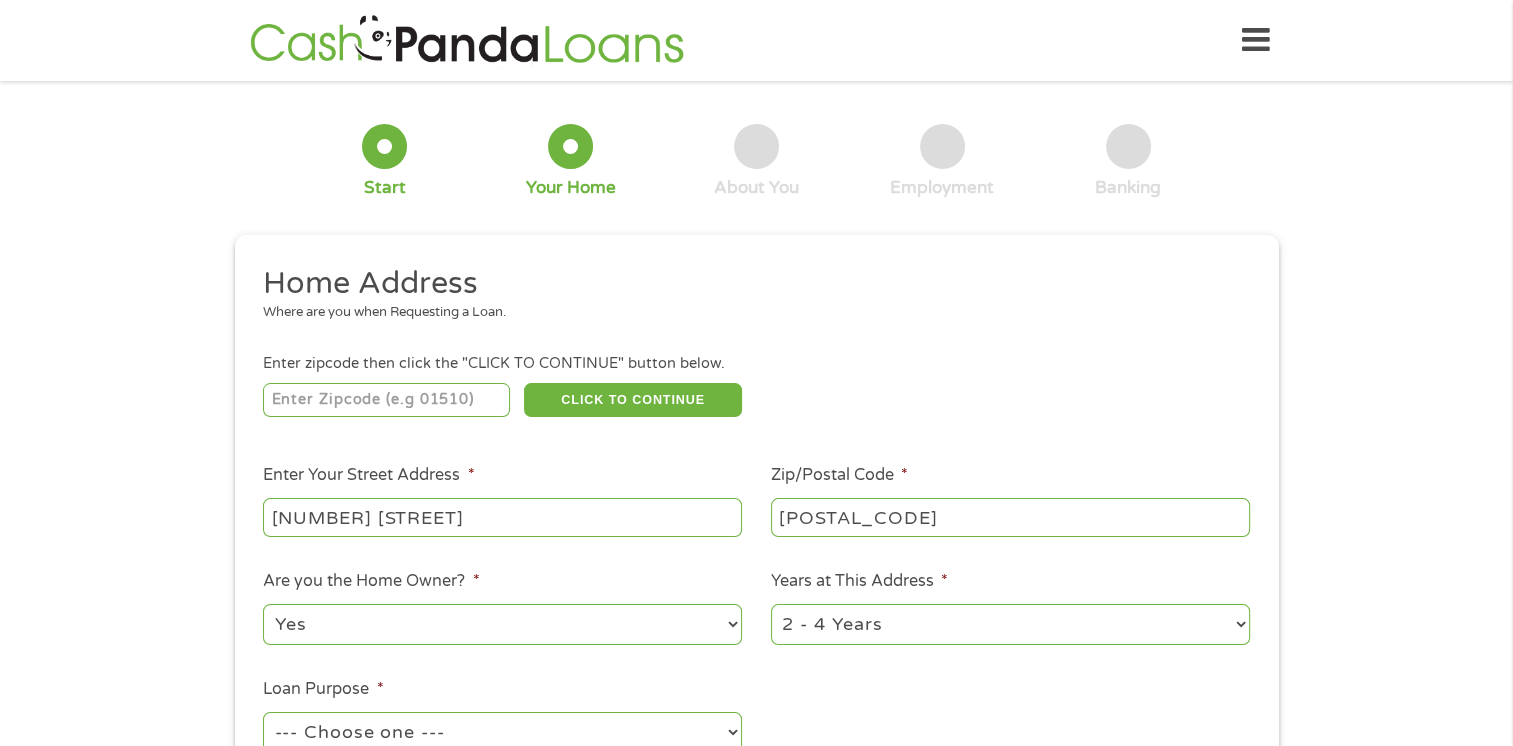 click on "No Yes" at bounding box center (502, 624) 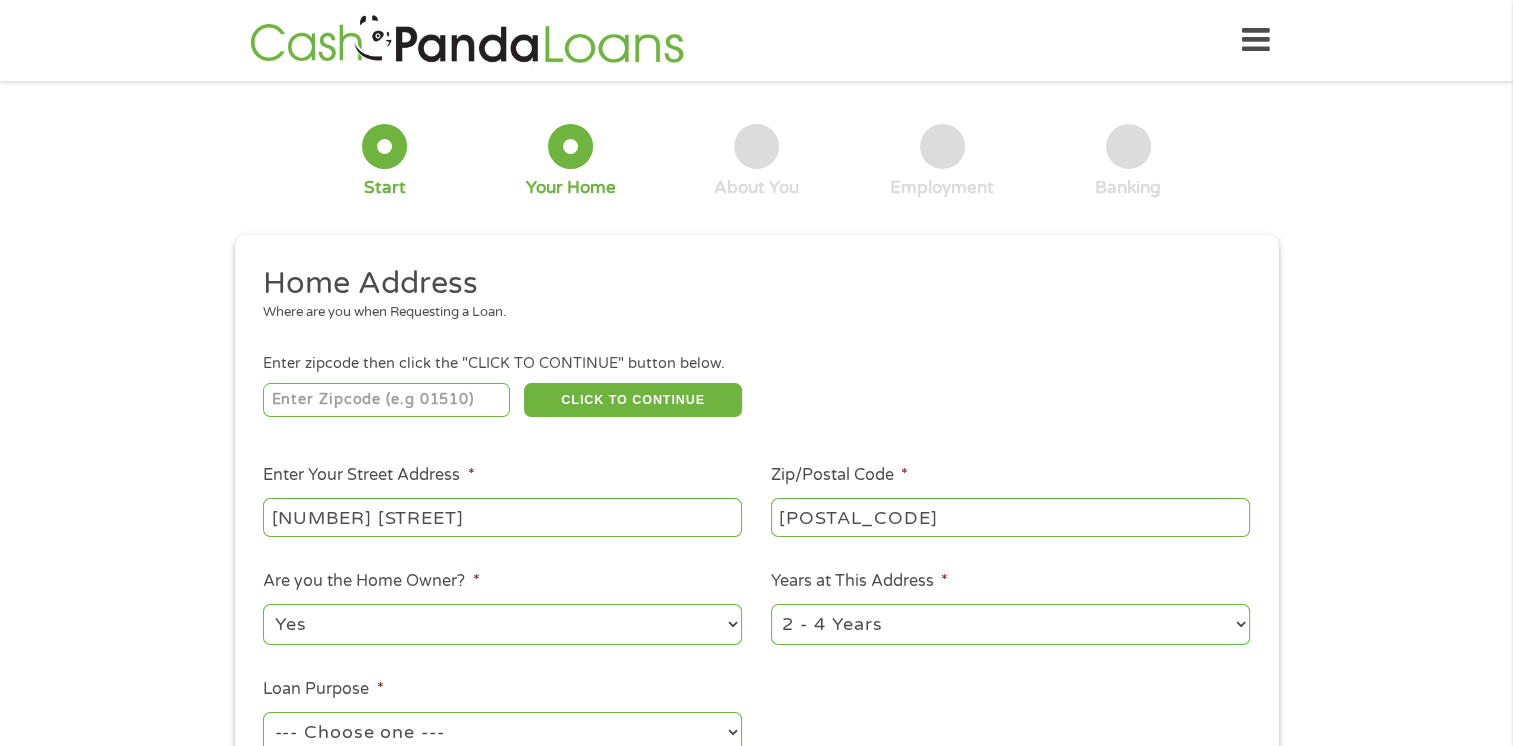 select on "12months" 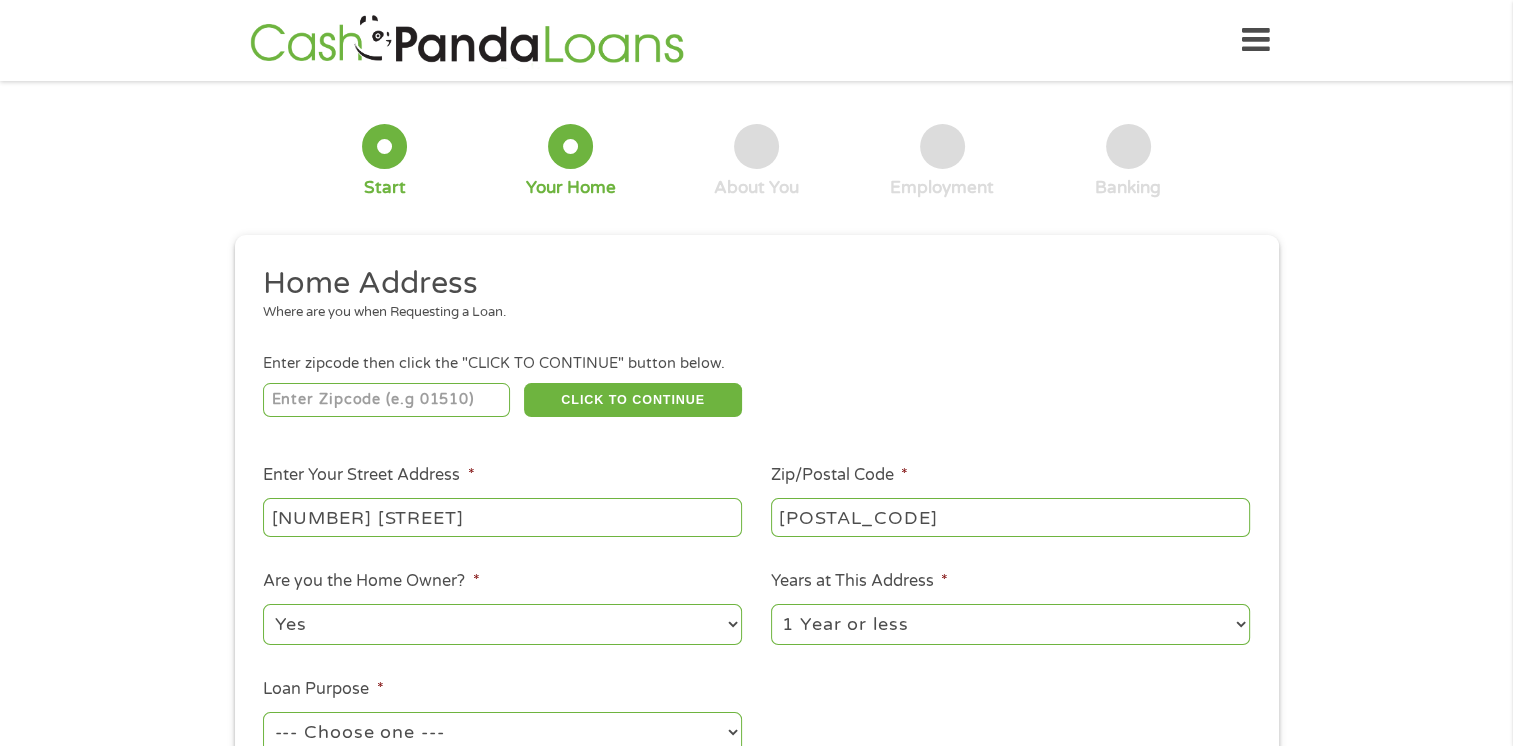 click on "1 Year or less 1 - 2 Years 2 - 4 Years Over 4 Years" at bounding box center [1010, 624] 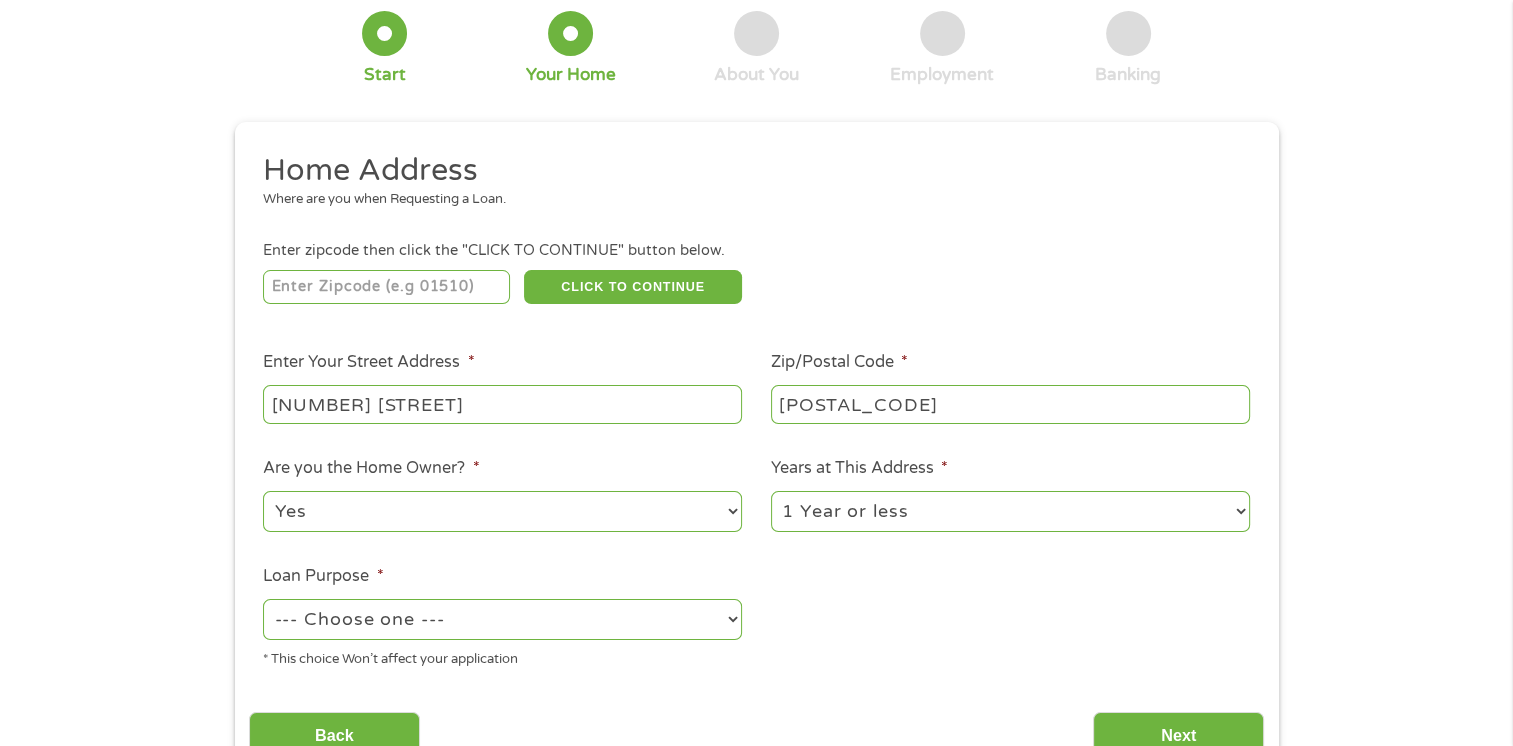 scroll, scrollTop: 300, scrollLeft: 0, axis: vertical 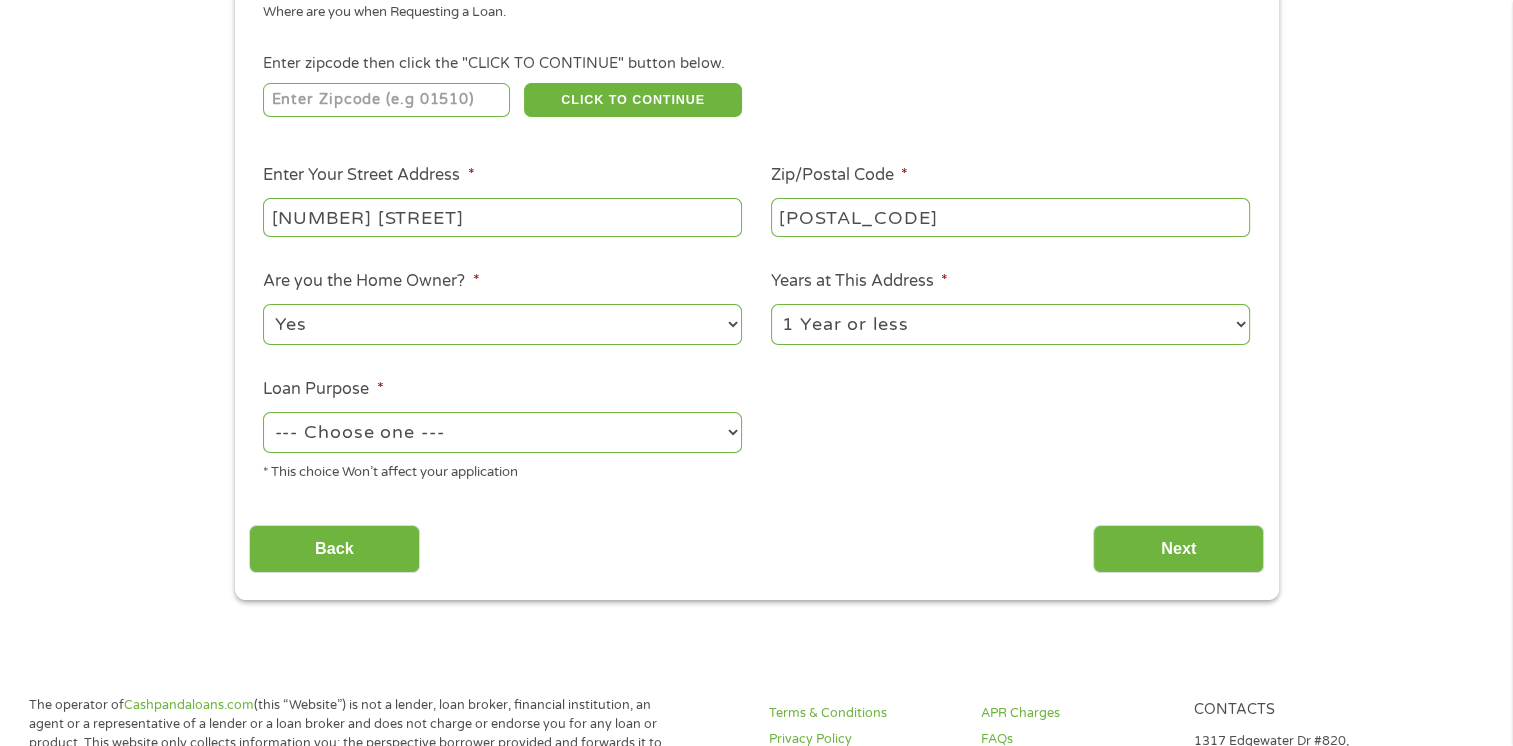 click on "--- Choose one --- Pay Bills Debt Consolidation Home Improvement Major Purchase Car Loan Short Term Cash Medical Expenses Other" at bounding box center [502, 432] 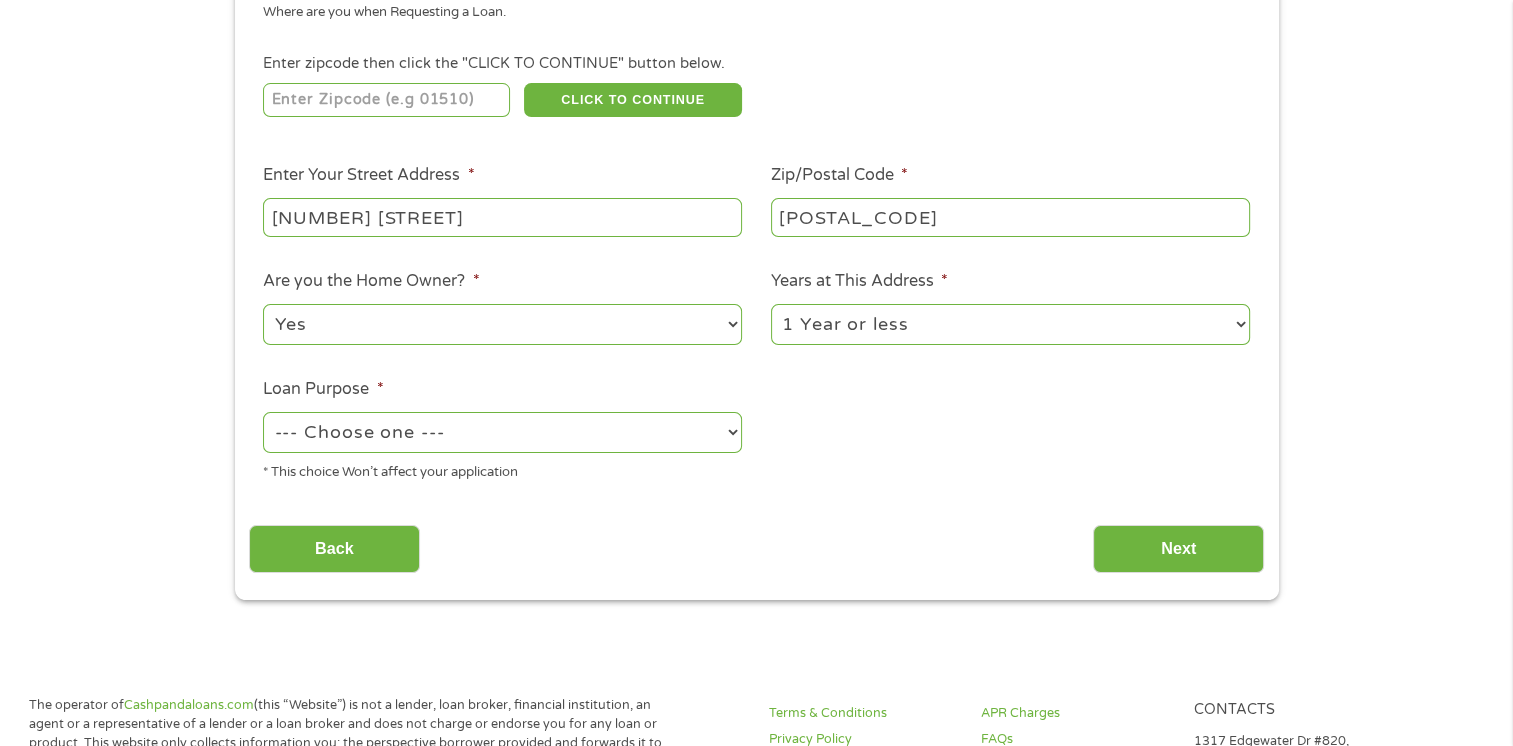 select on "paybills" 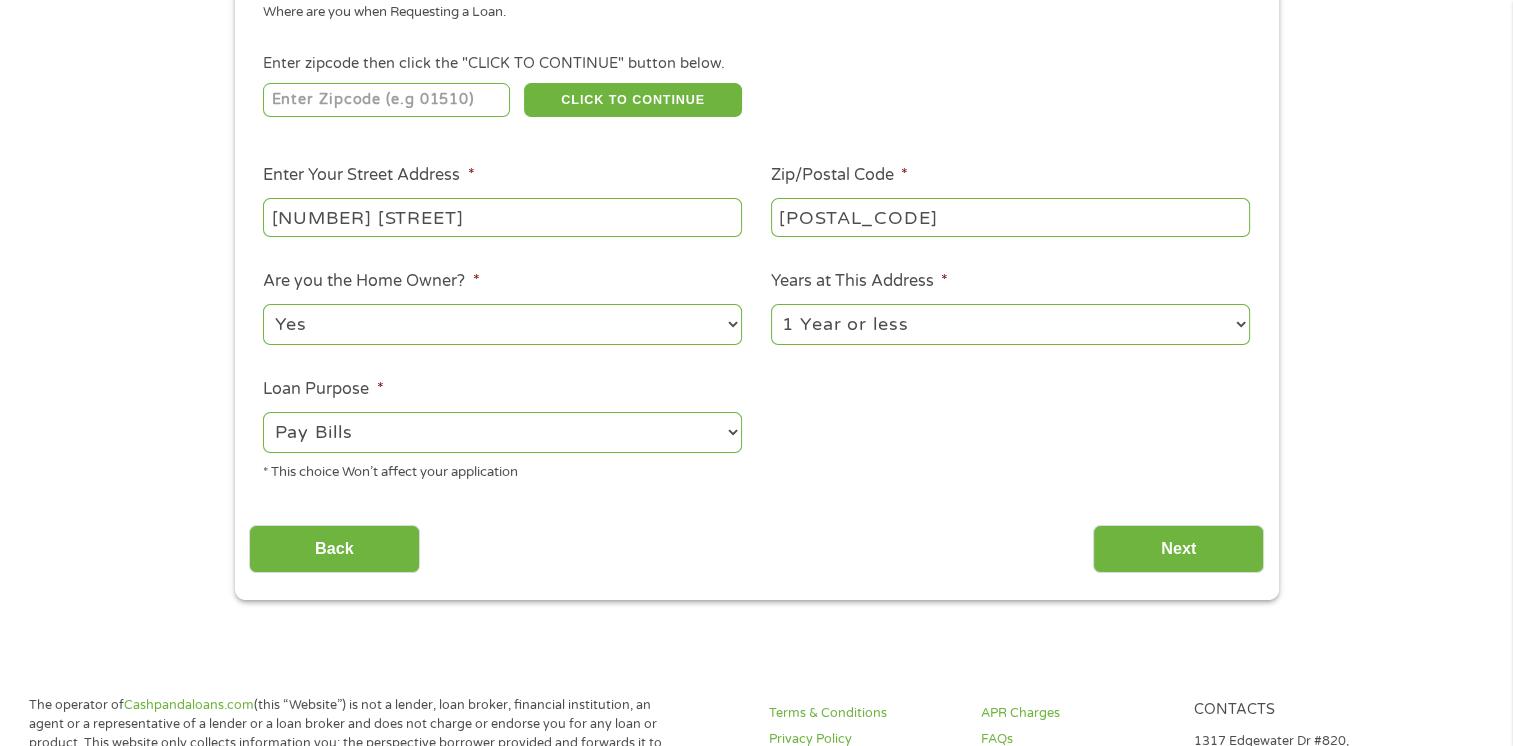 click on "--- Choose one --- Pay Bills Debt Consolidation Home Improvement Major Purchase Car Loan Short Term Cash Medical Expenses Other" at bounding box center [502, 432] 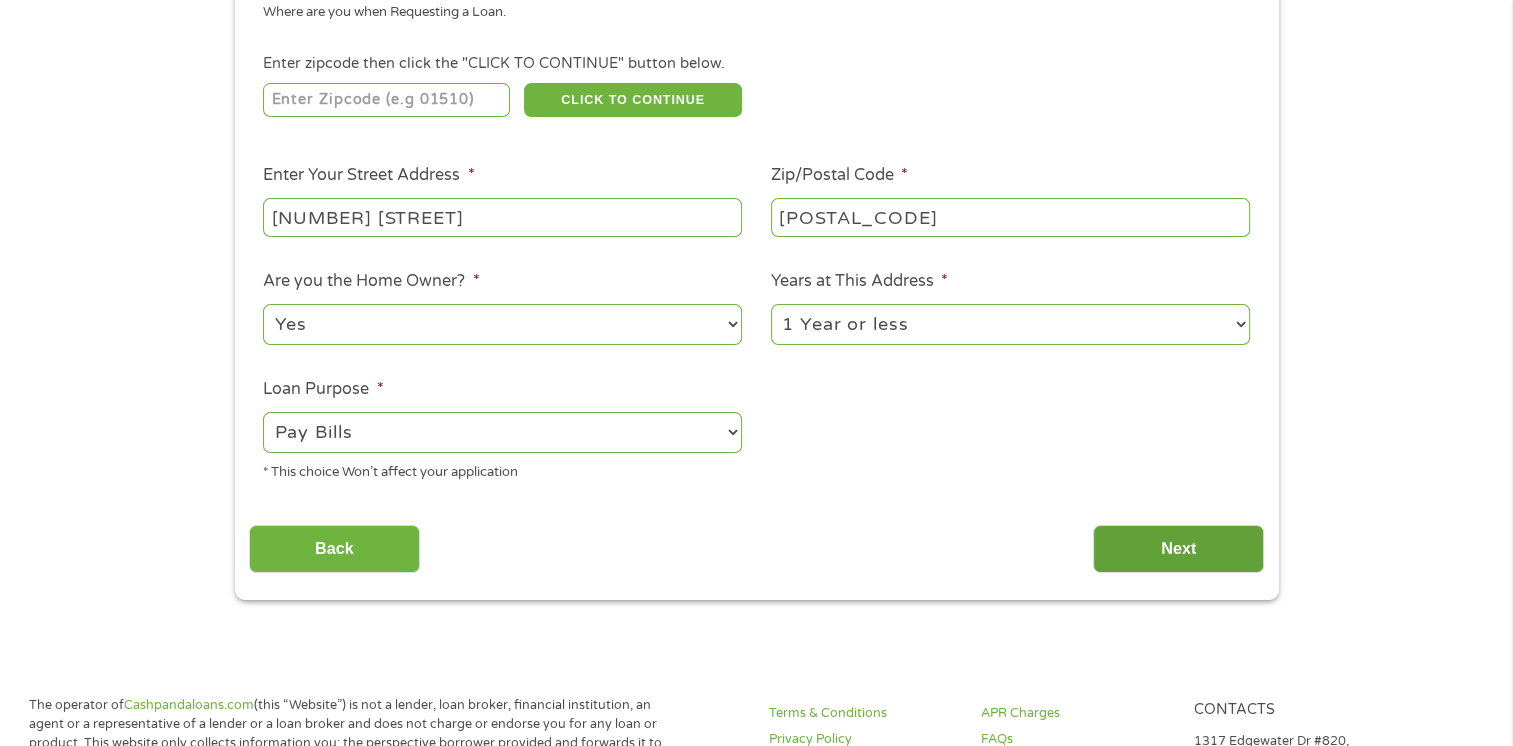 click on "Next" at bounding box center (1178, 549) 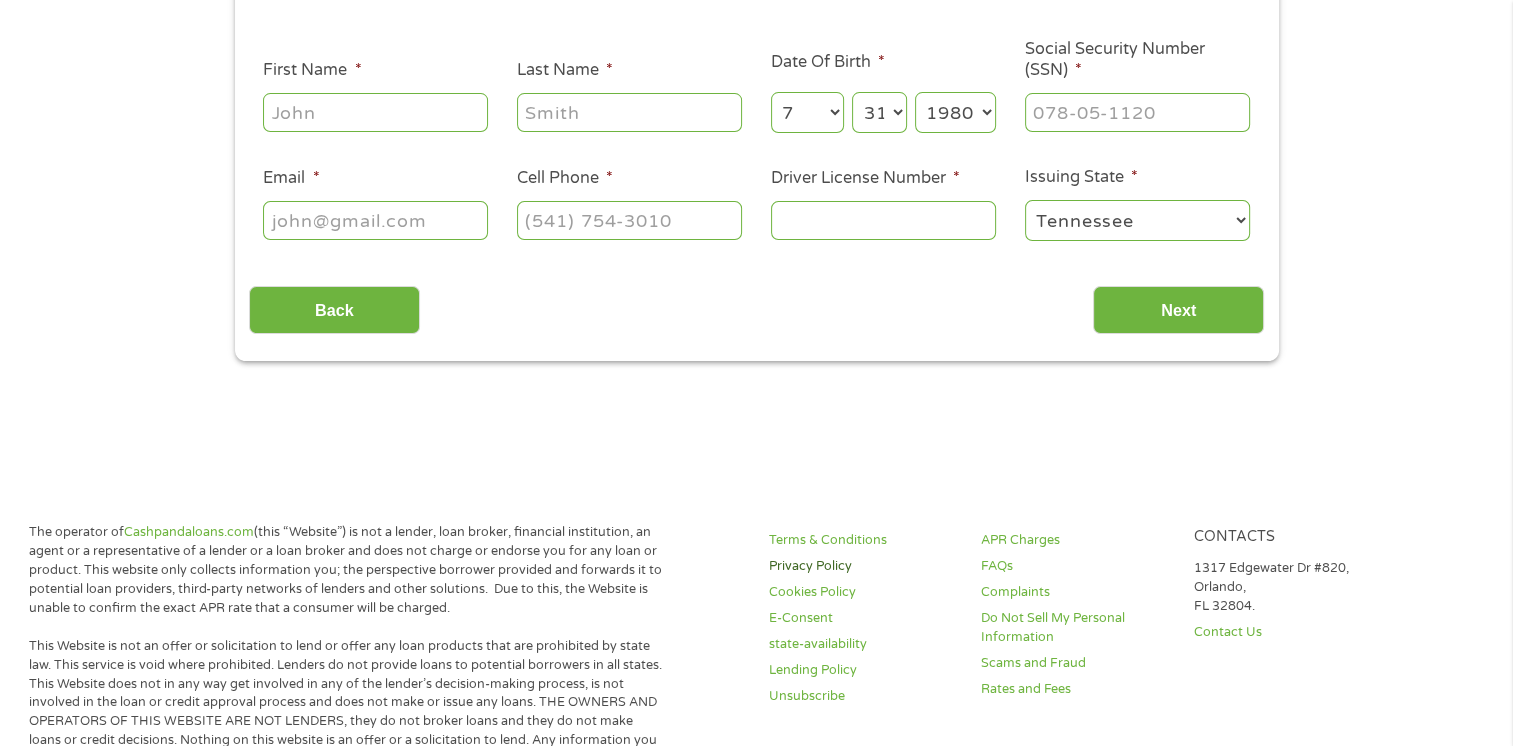 scroll, scrollTop: 8, scrollLeft: 8, axis: both 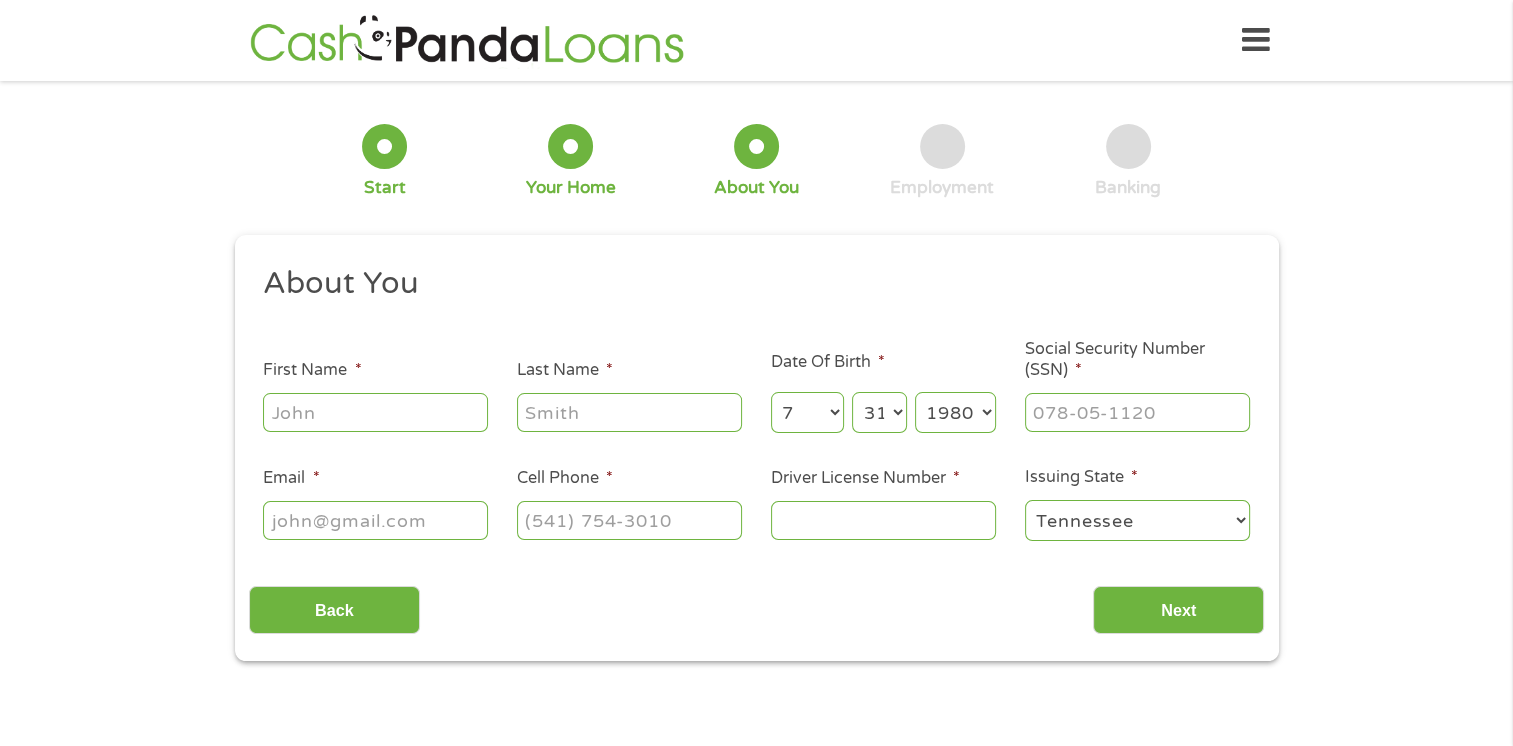 click on "First Name *" at bounding box center [375, 412] 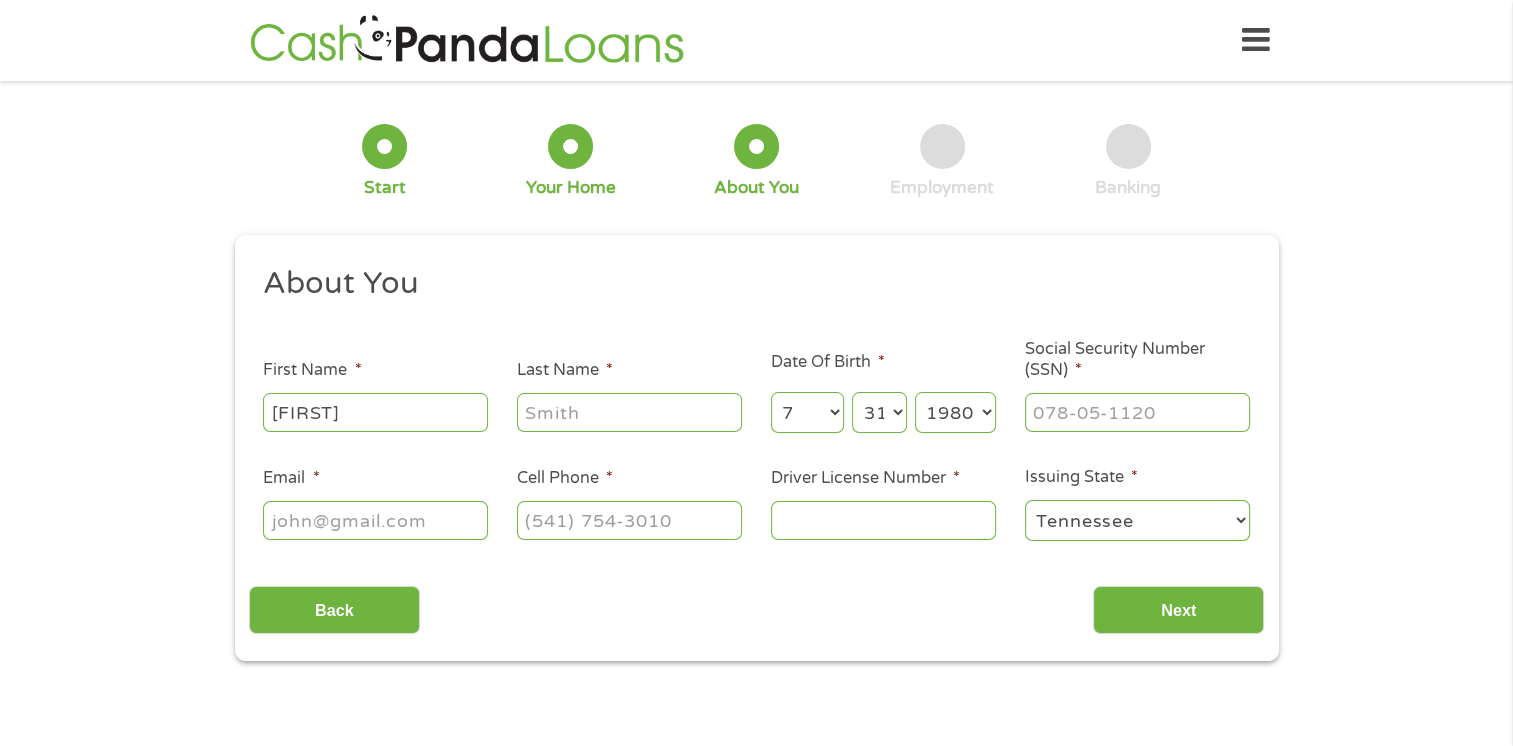 type on "[FIRST]" 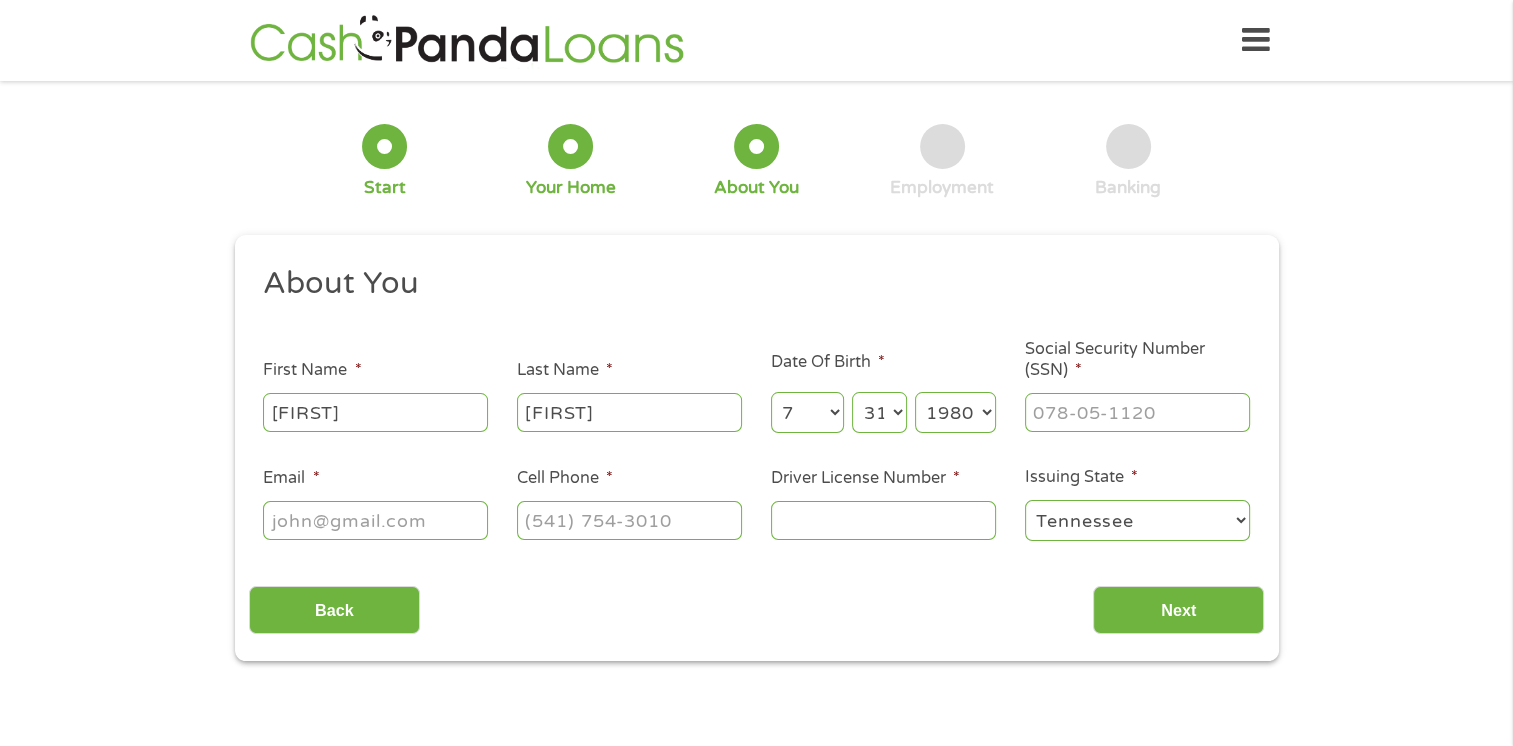 type on "[FIRST]" 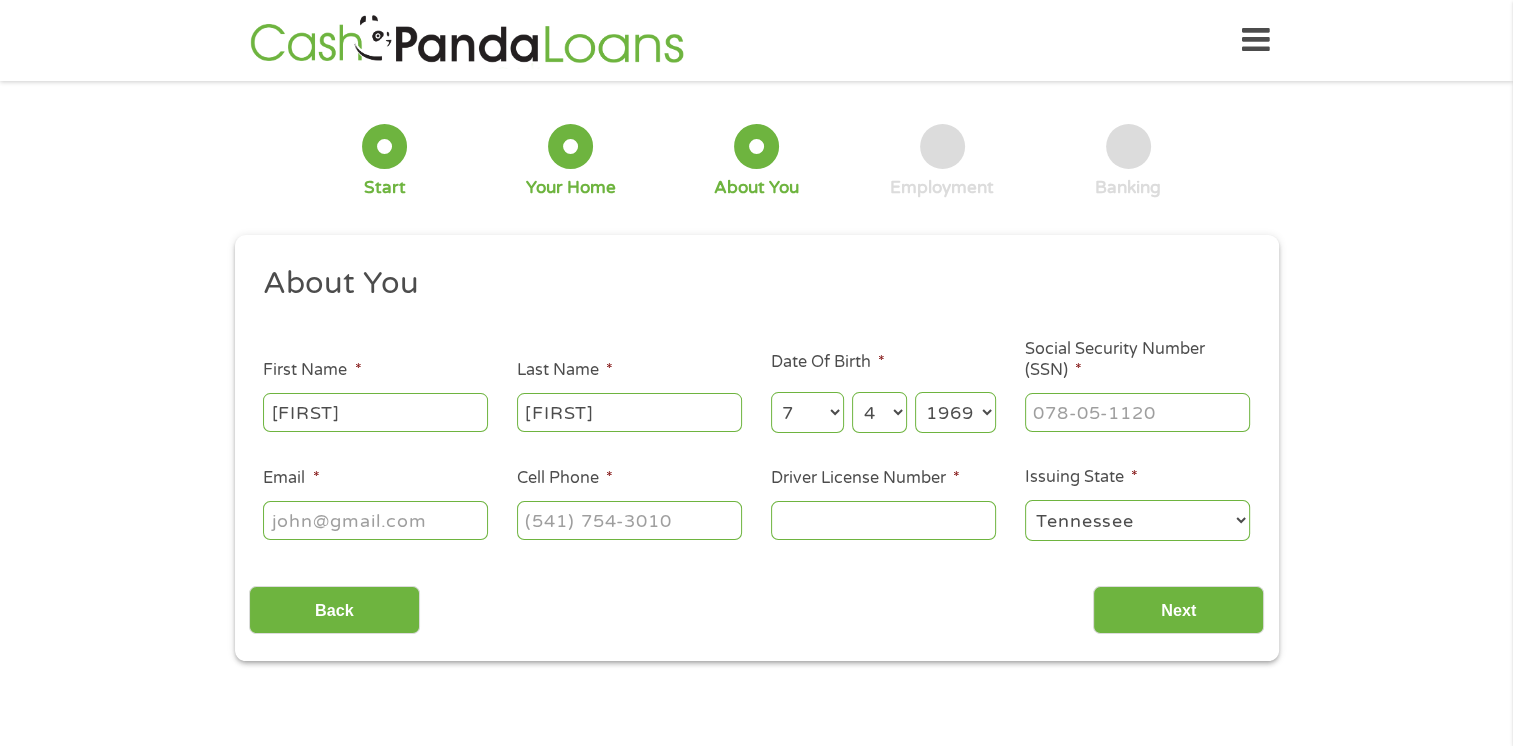 select on "1960" 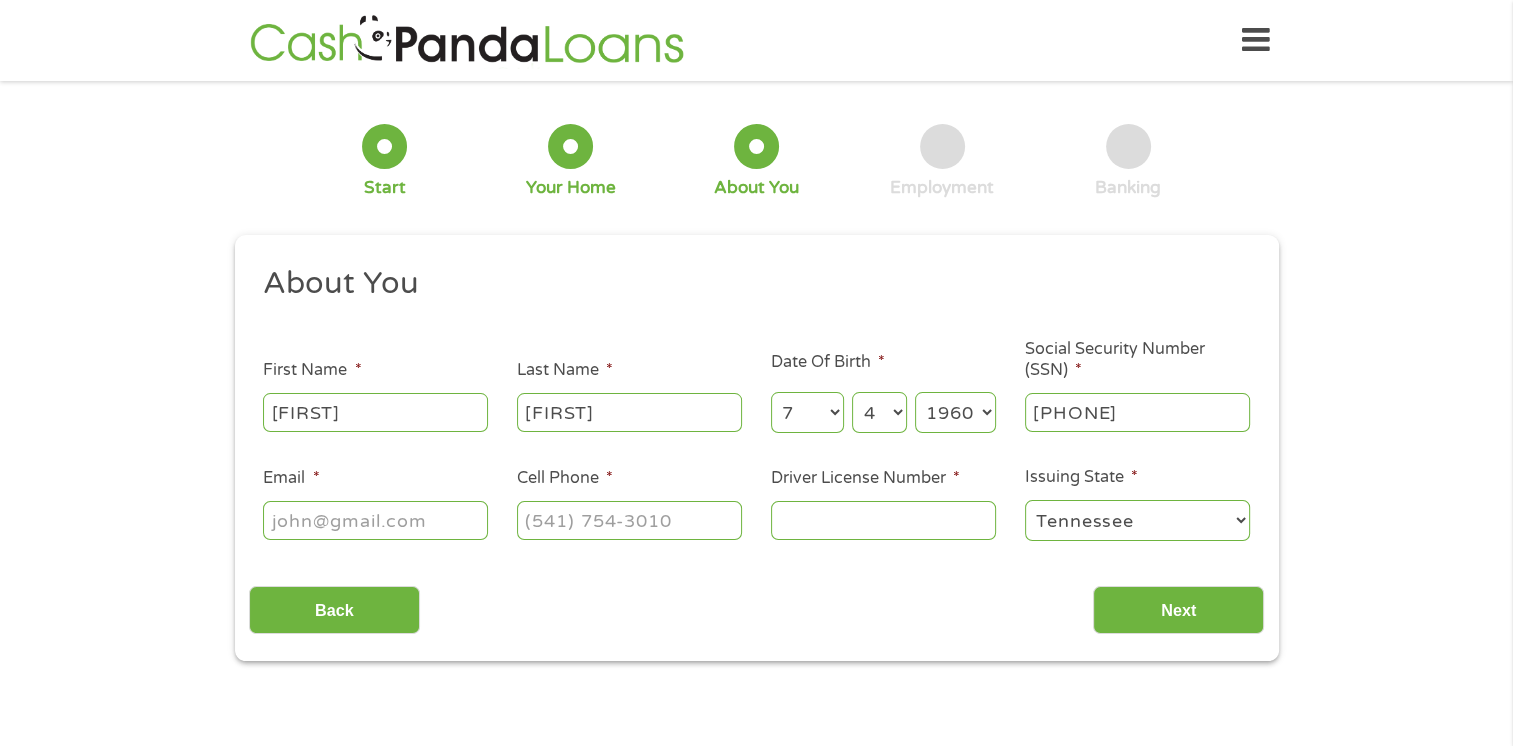 type on "[PHONE]" 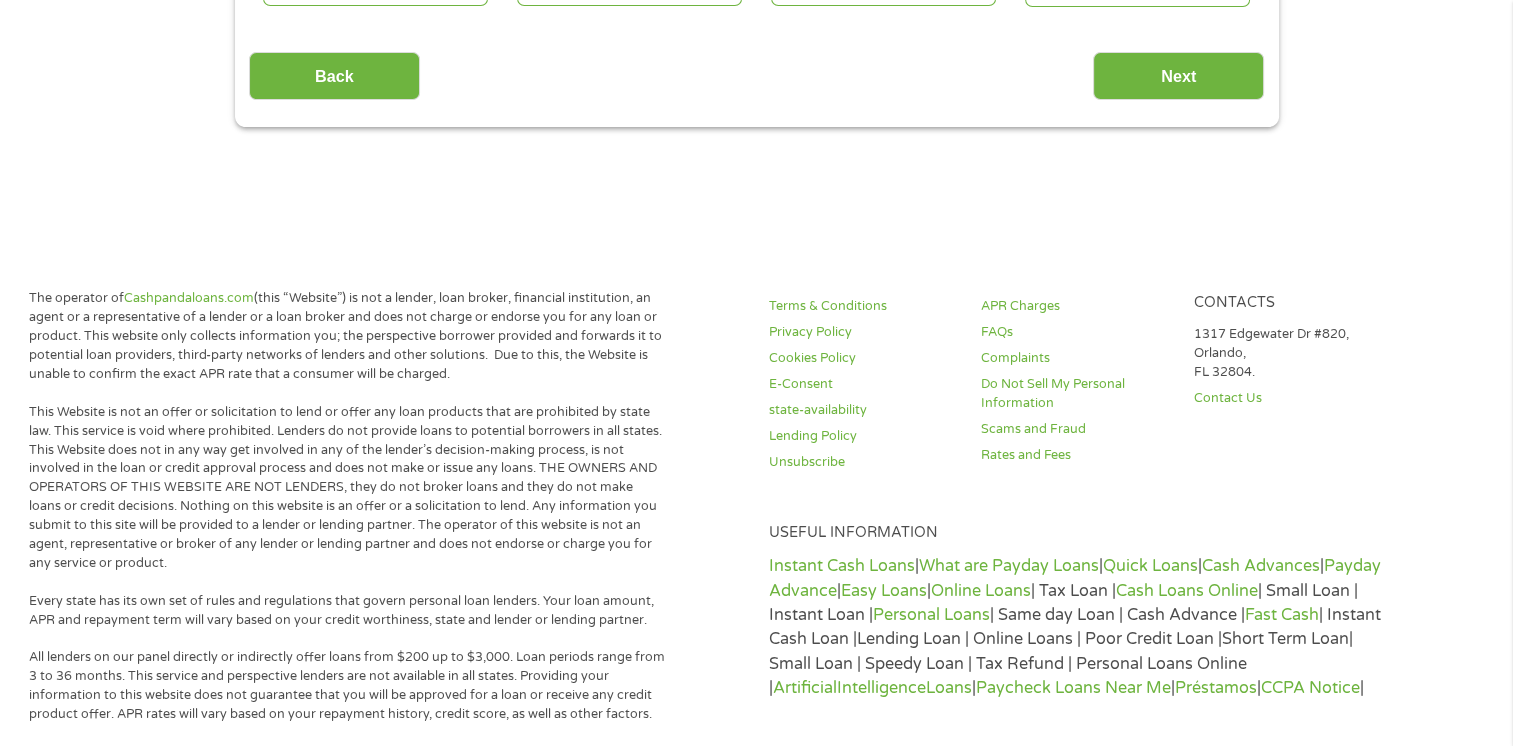 scroll, scrollTop: 500, scrollLeft: 0, axis: vertical 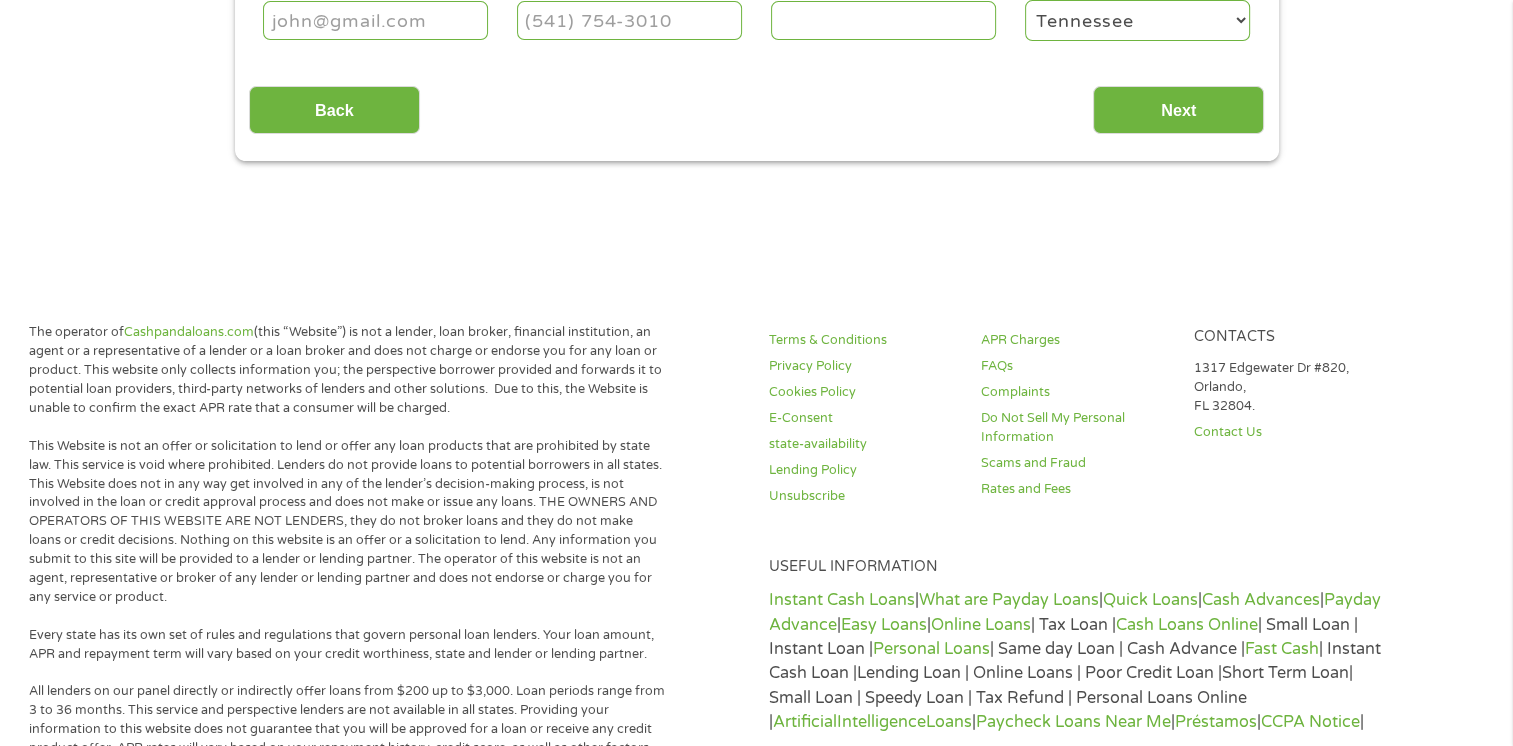 click on "Email *" at bounding box center [375, 20] 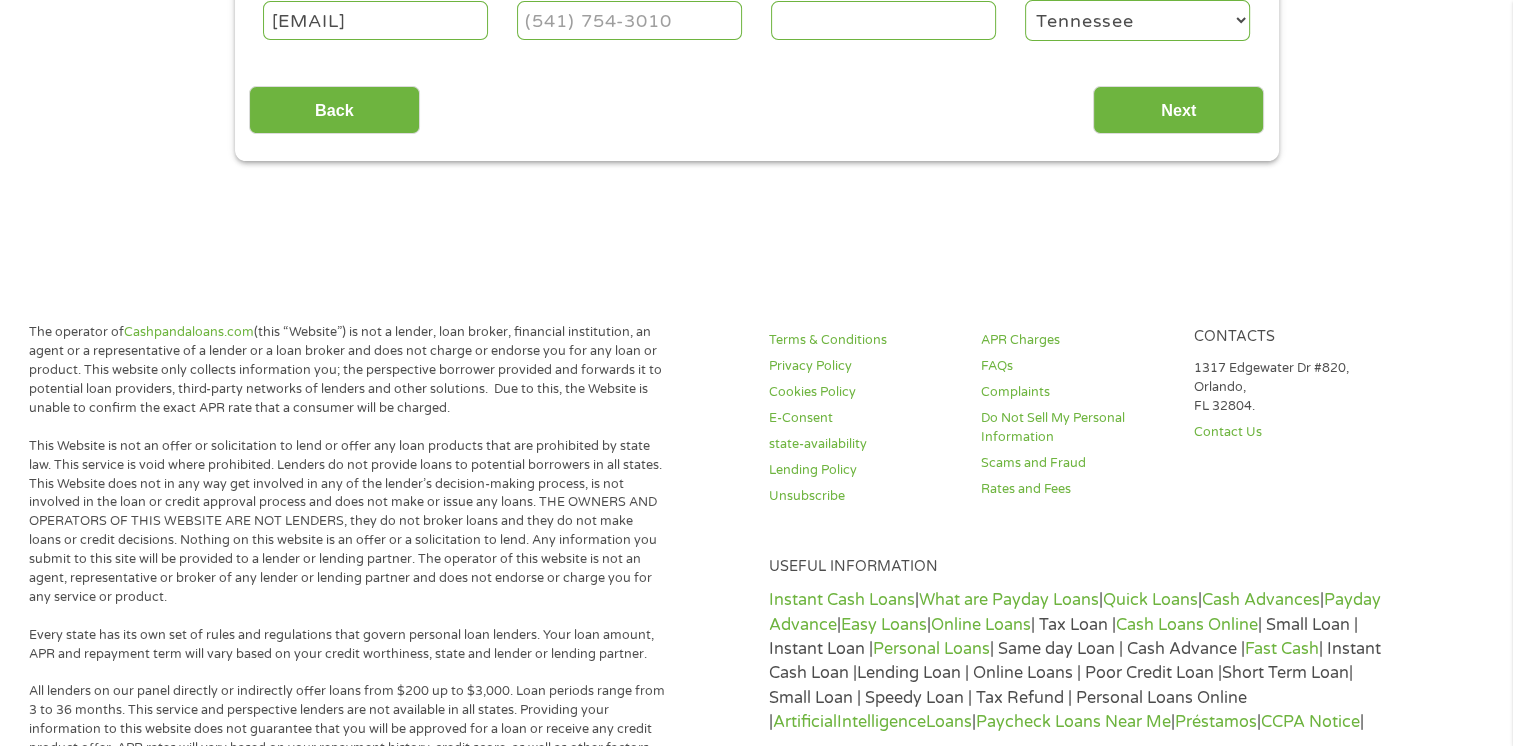 type on "[EMAIL]" 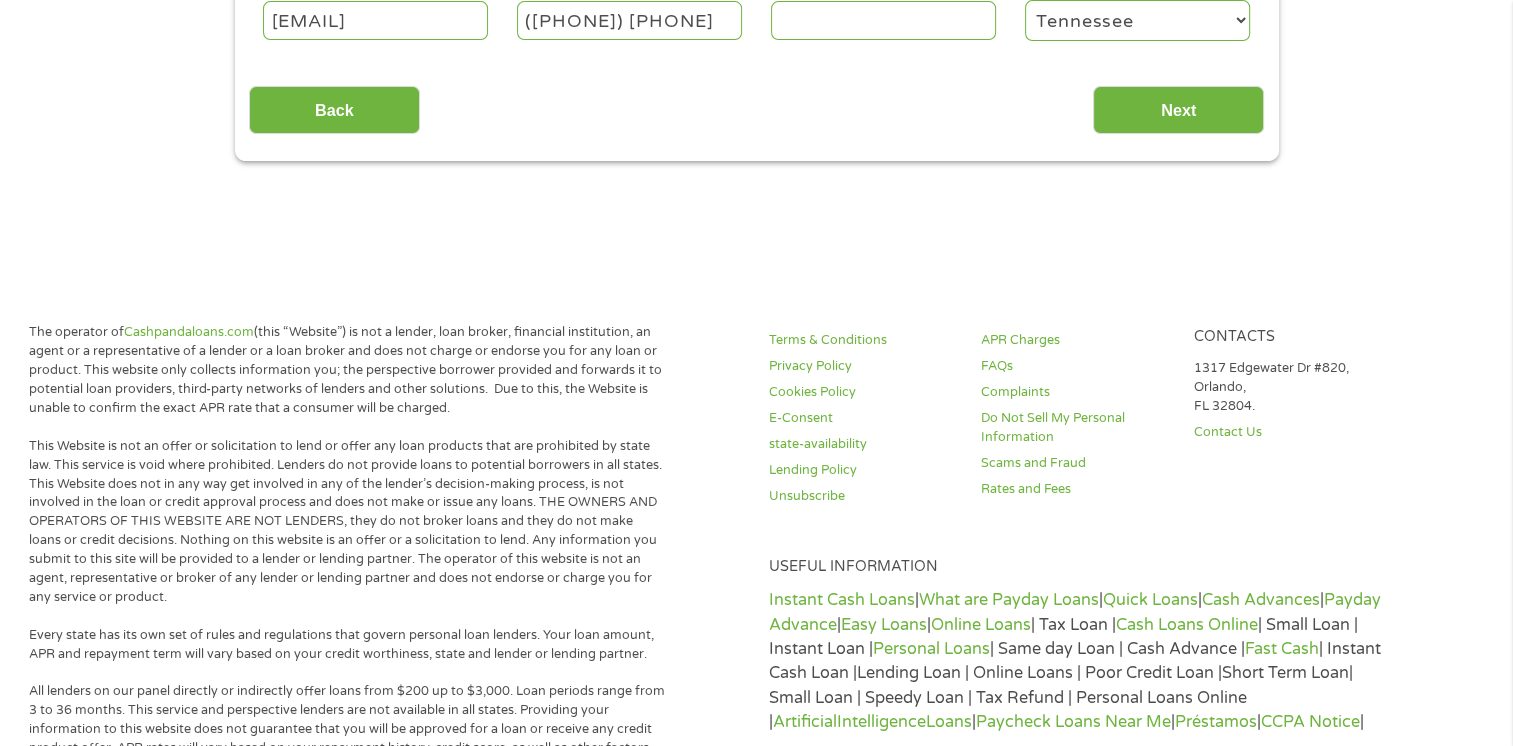 type on "([PHONE]) [PHONE]" 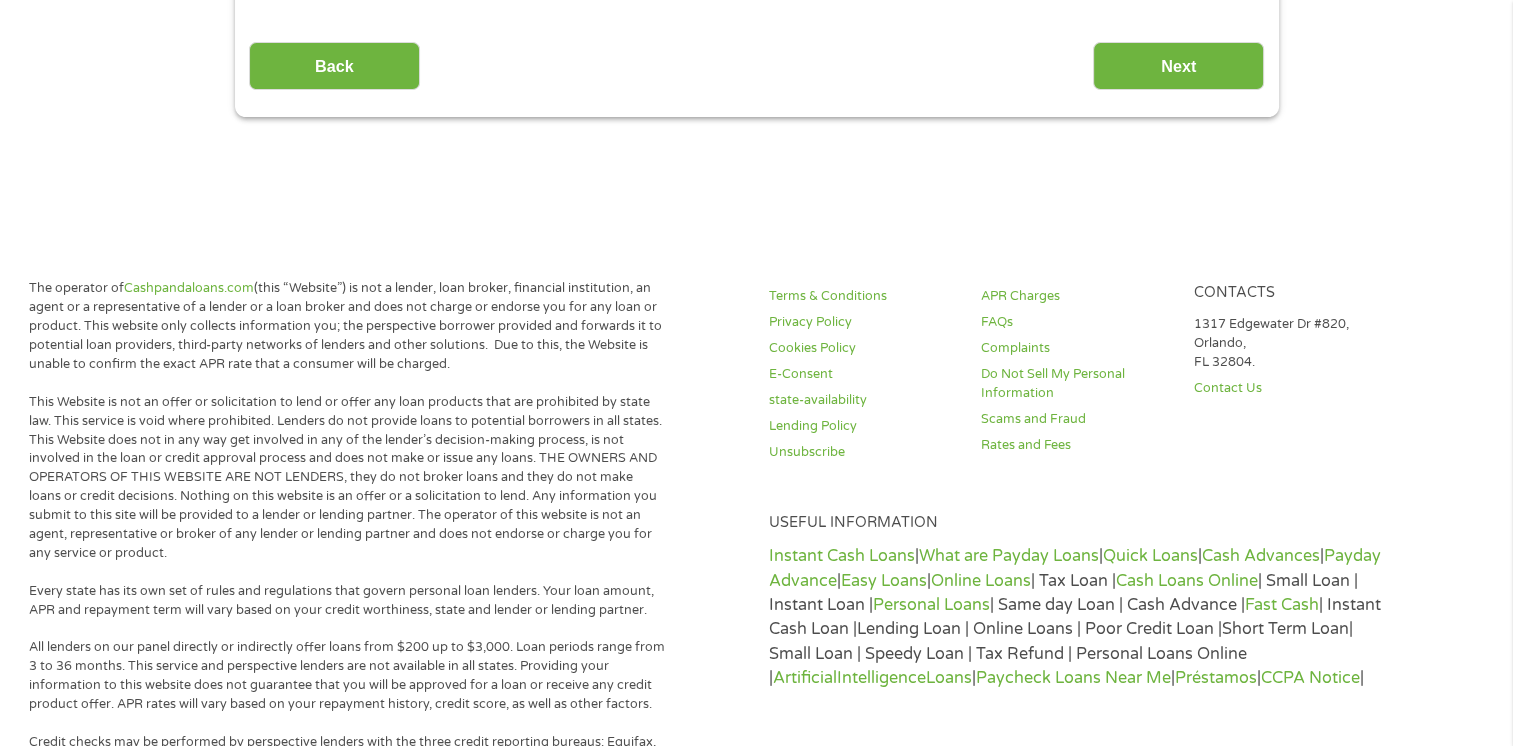 scroll, scrollTop: 500, scrollLeft: 0, axis: vertical 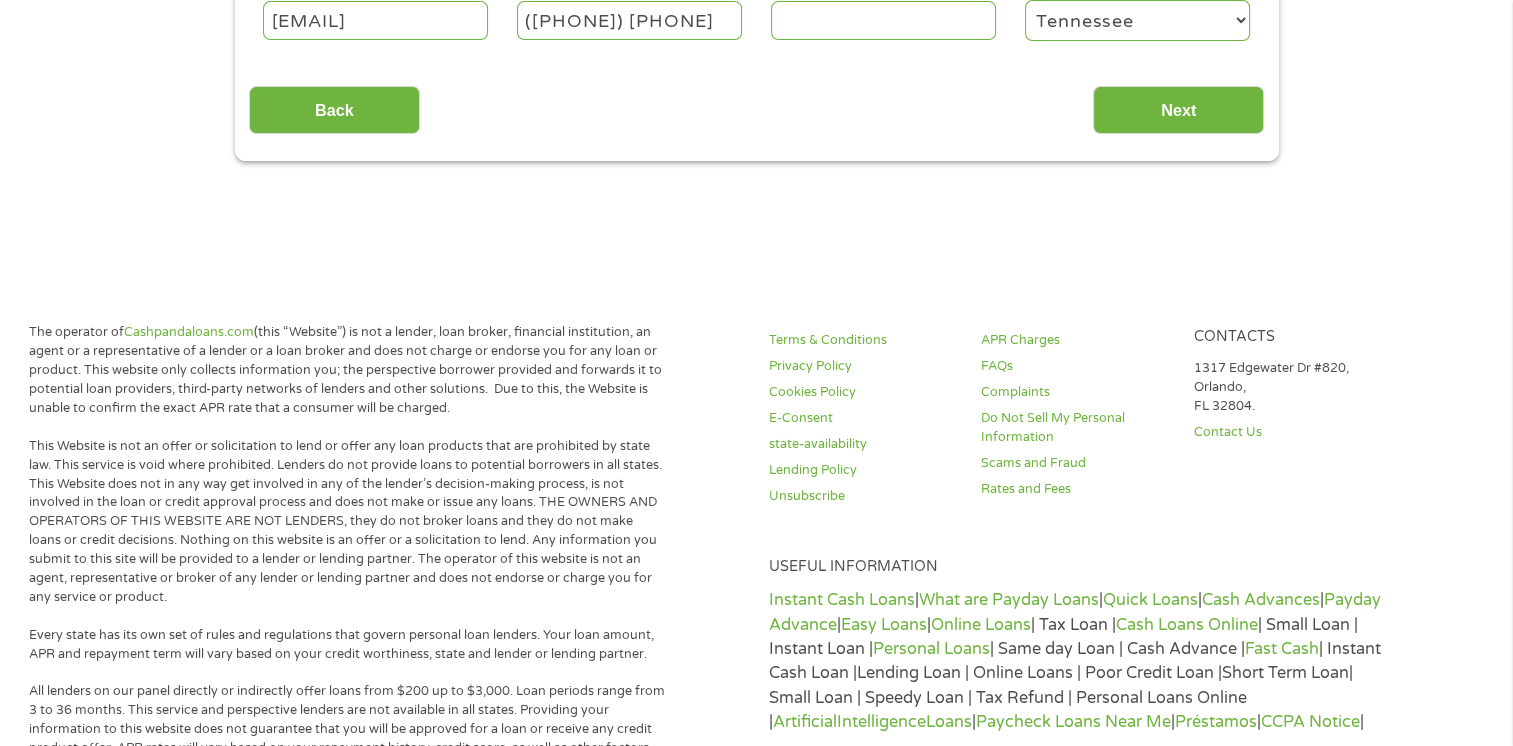 click on "Driver License Number *" at bounding box center (883, 20) 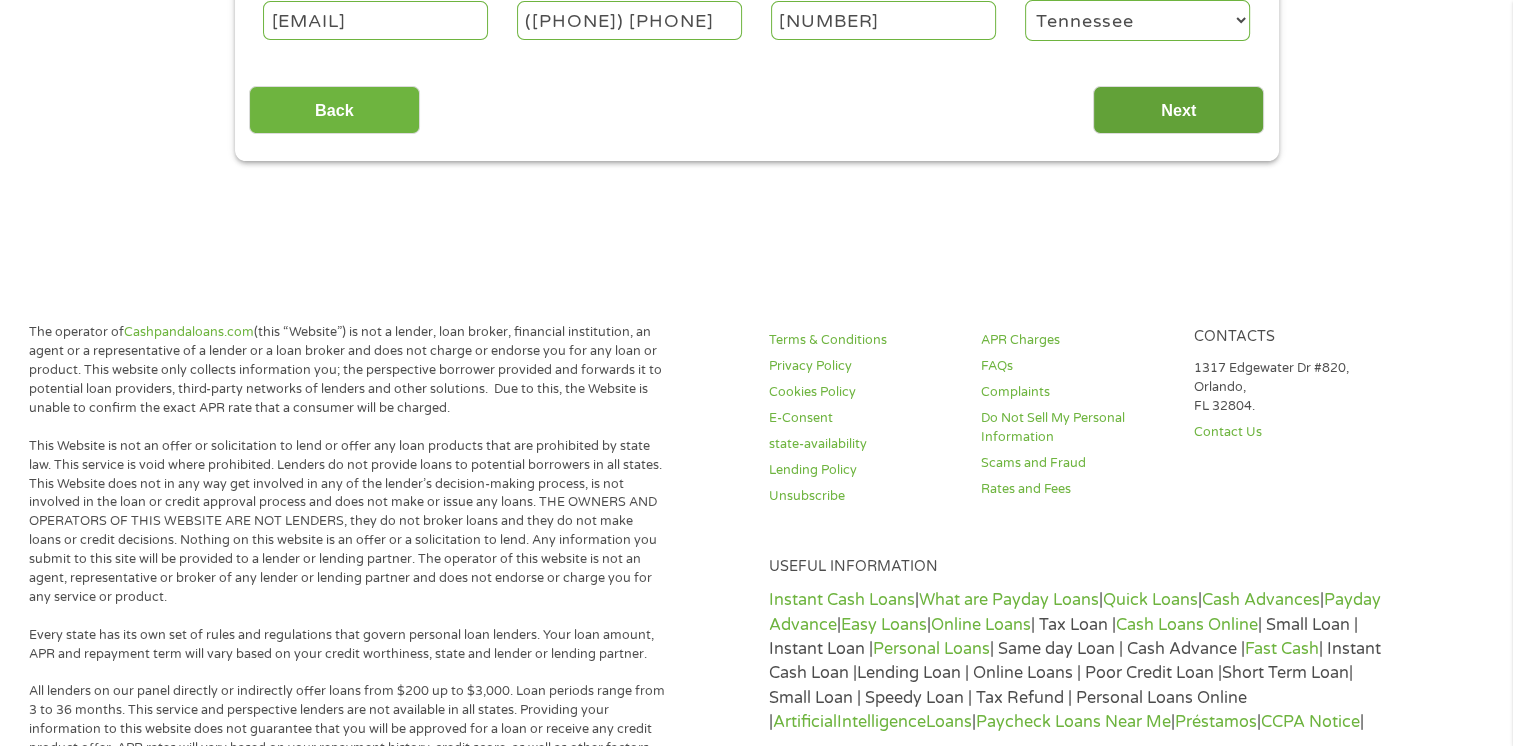 type on "[NUMBER]" 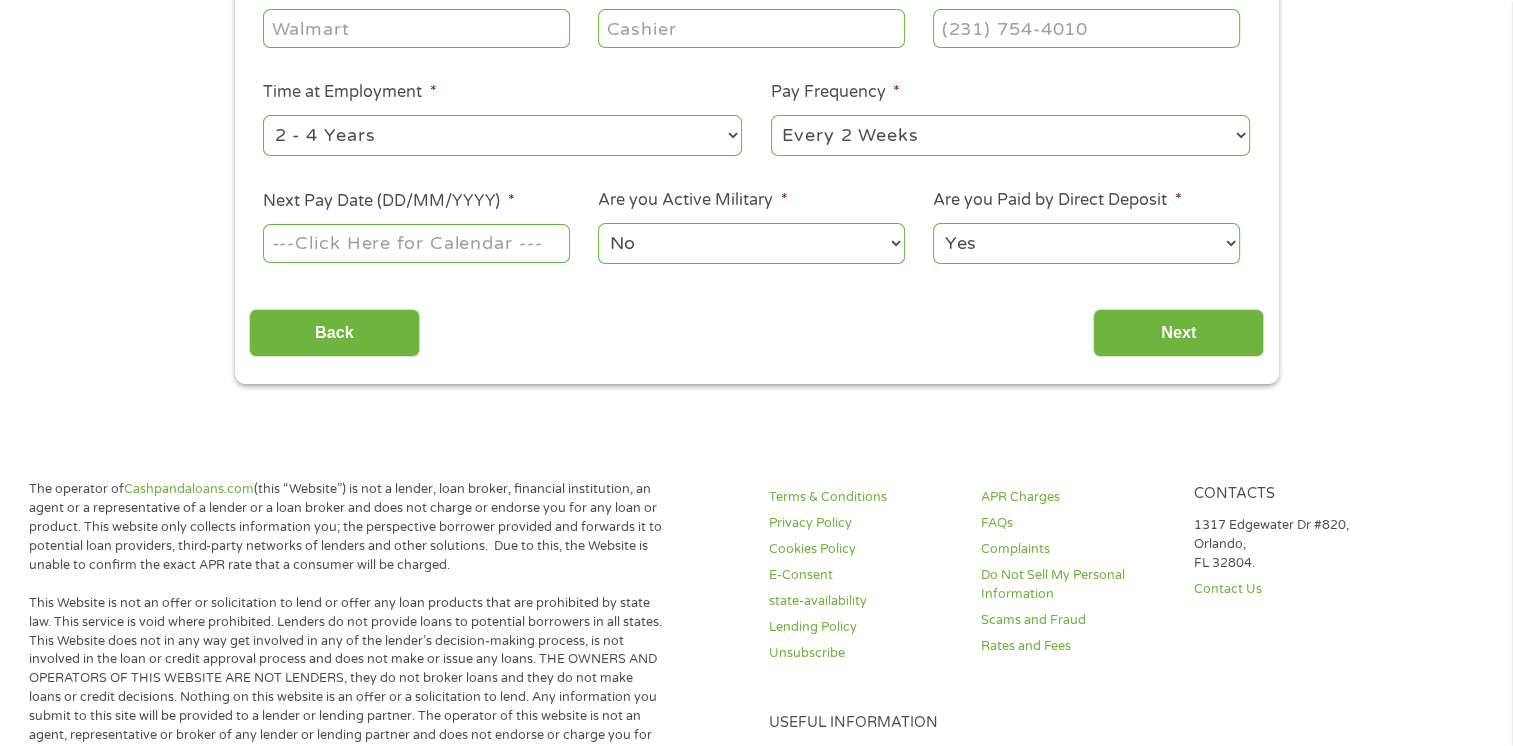 scroll, scrollTop: 8, scrollLeft: 8, axis: both 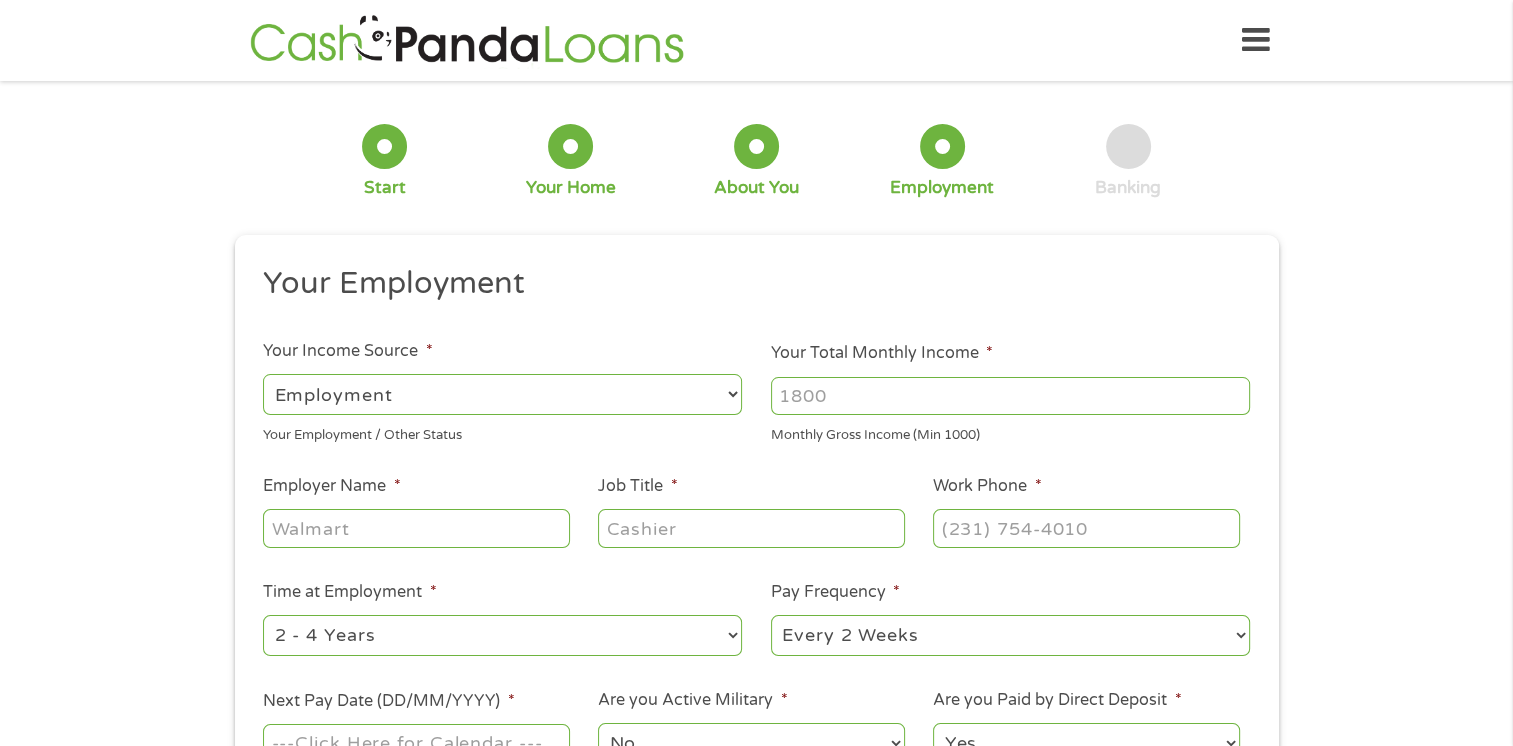 click on "--- Choose one --- Employment Self Employed Benefits" at bounding box center (502, 394) 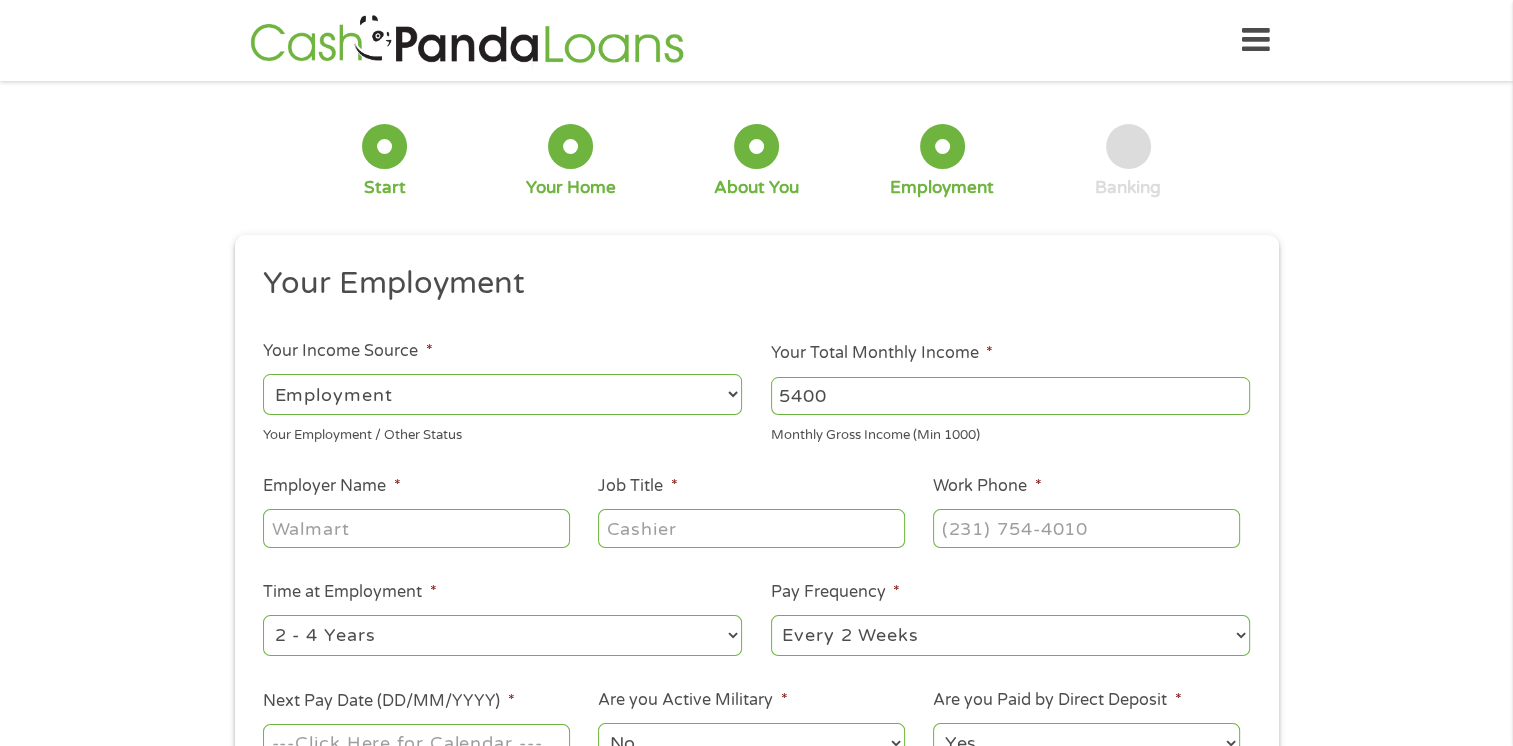 type on "5400" 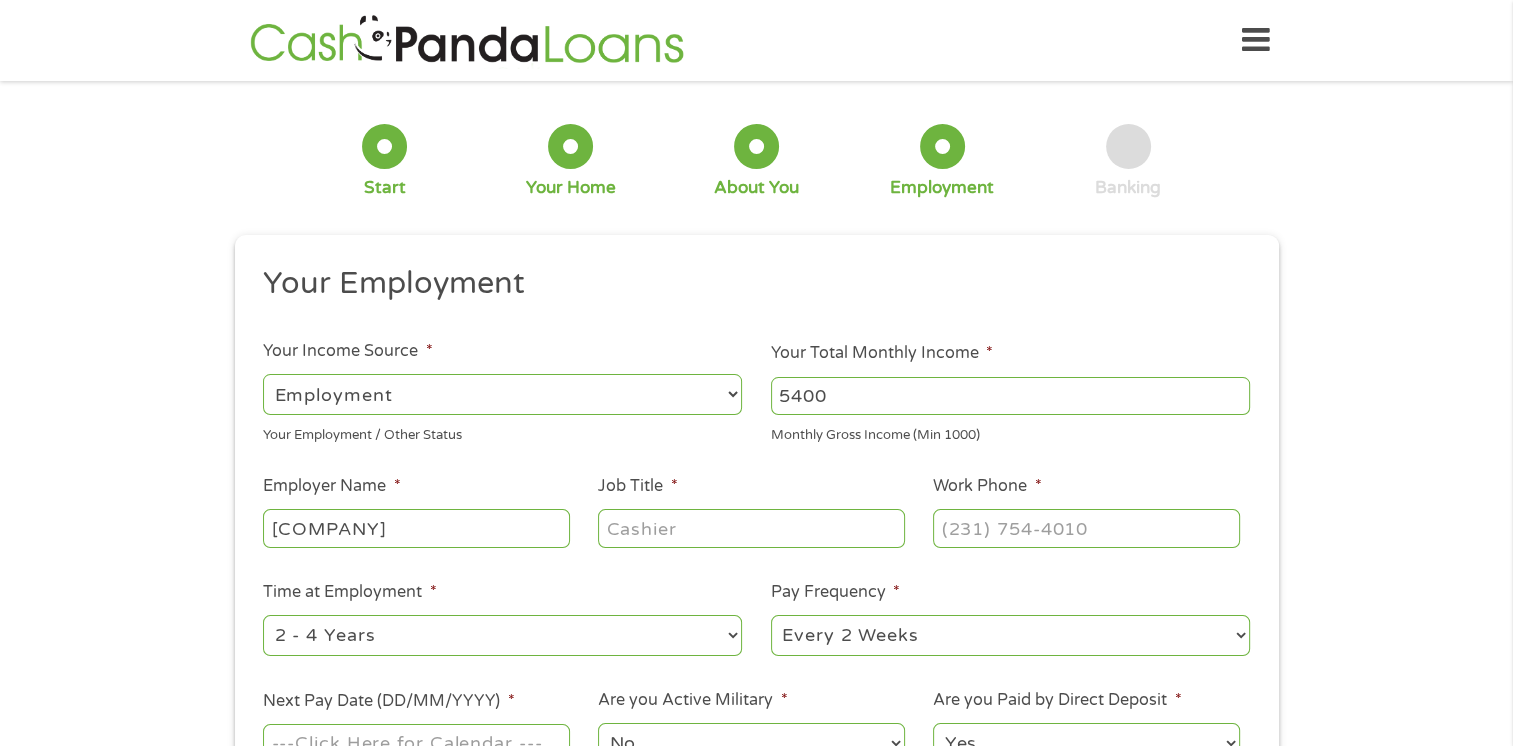 type on "[COMPANY]" 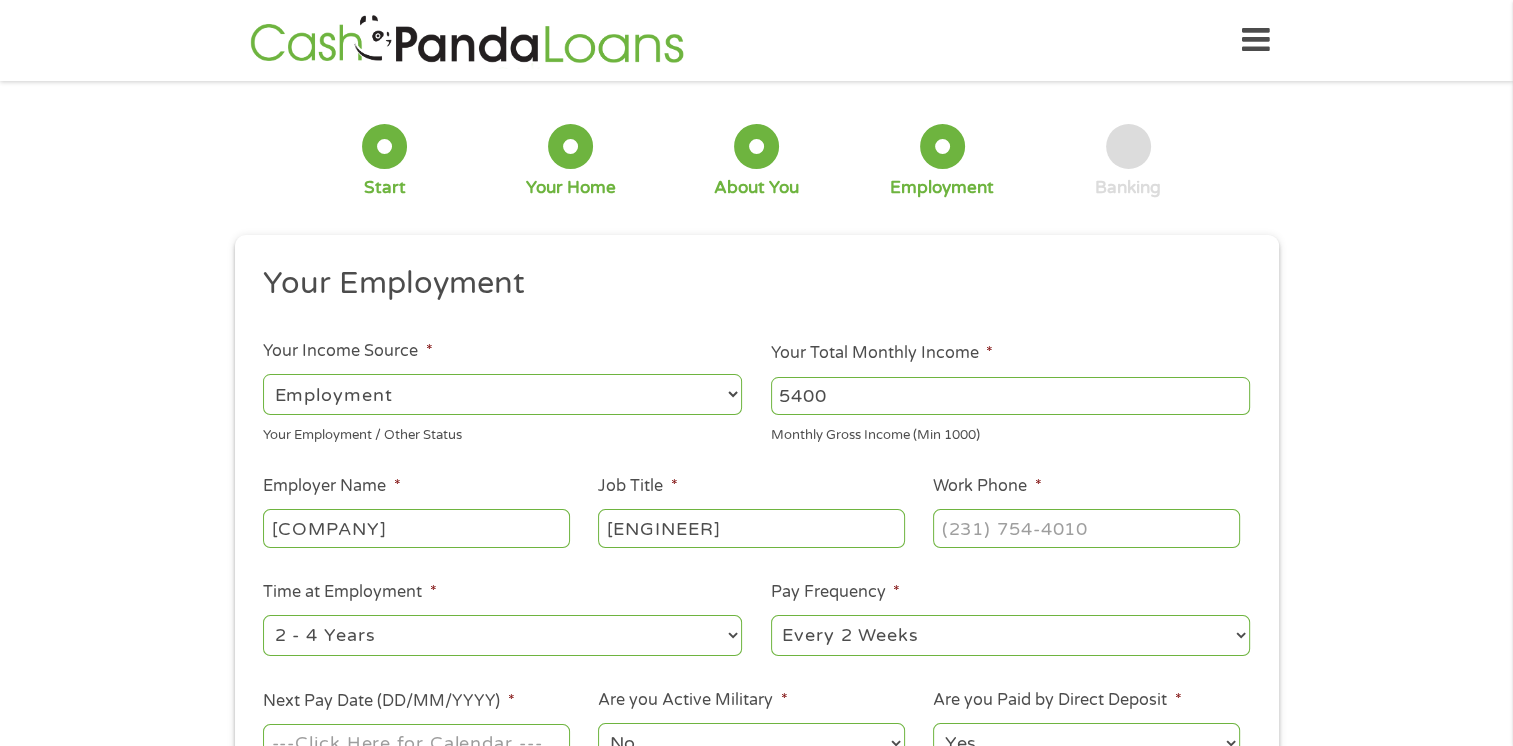 type on "[ENGINEER]" 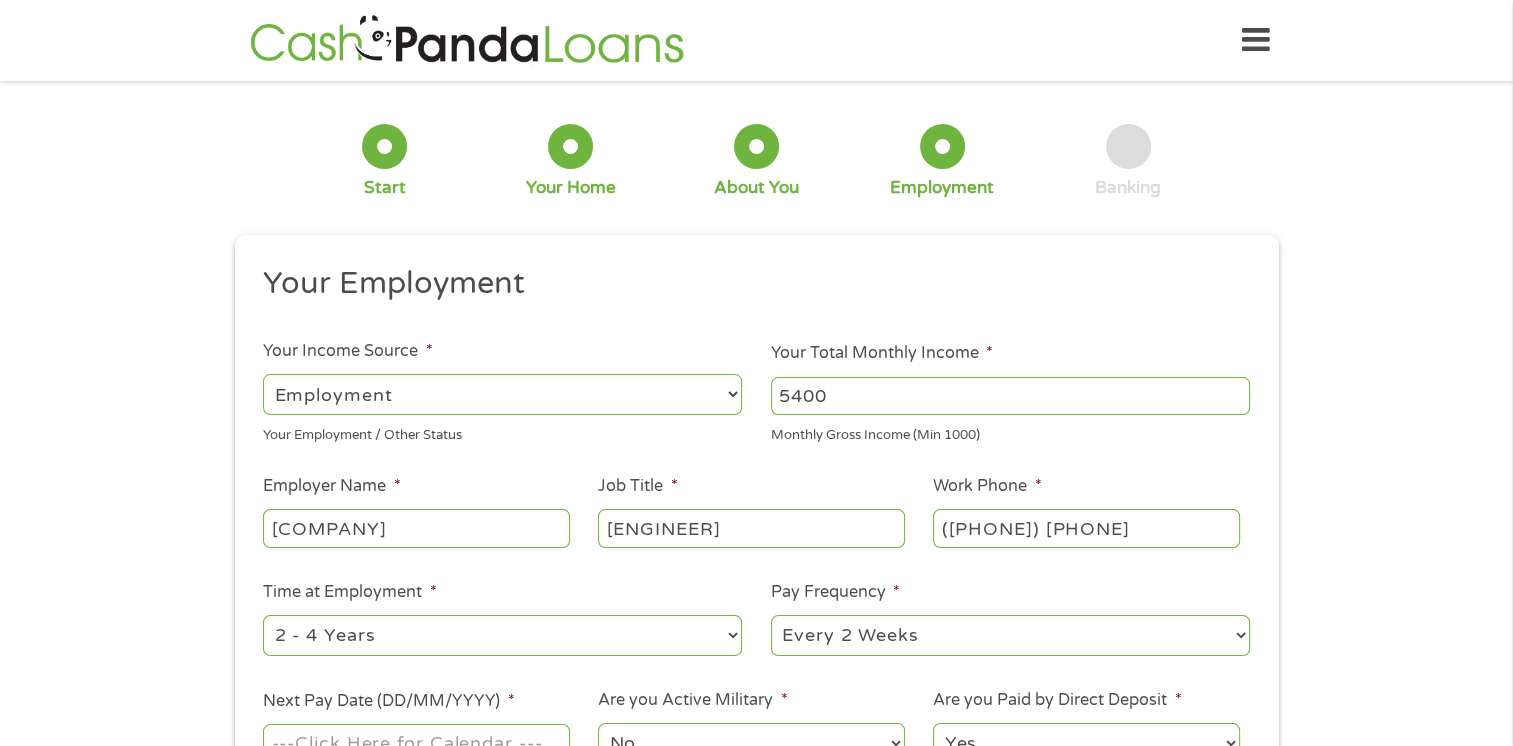 type on "([PHONE]) [PHONE]" 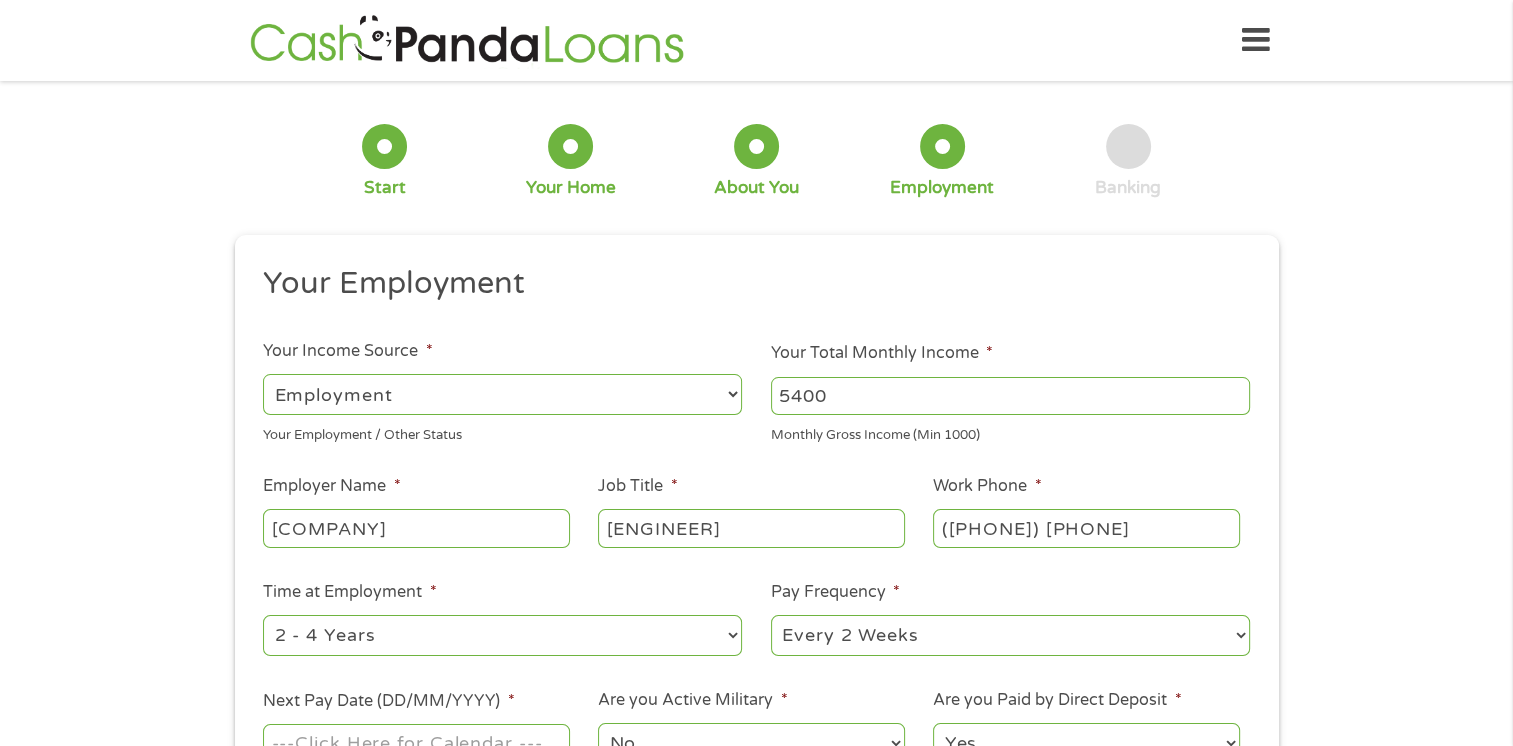 select on "60months" 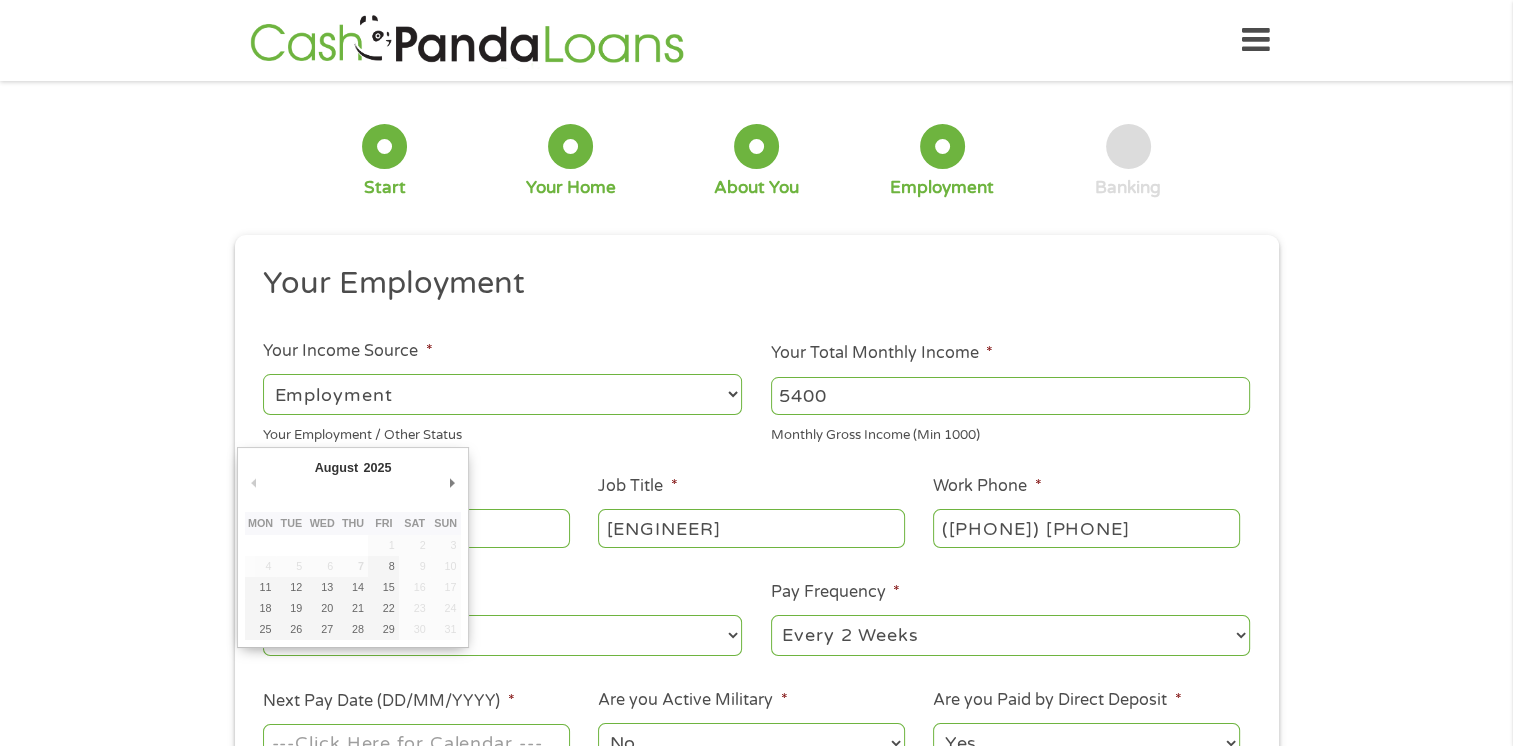 scroll, scrollTop: 8, scrollLeft: 0, axis: vertical 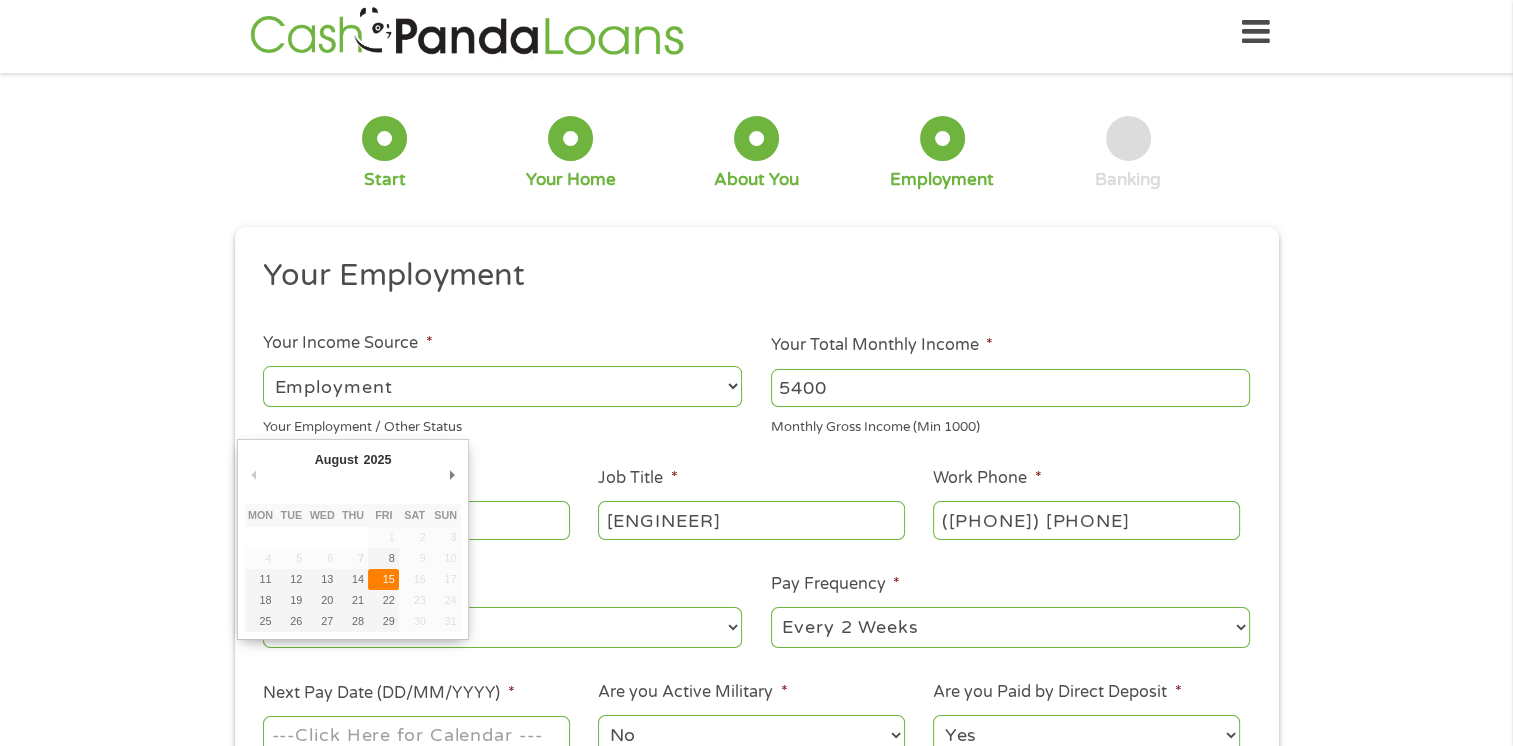 type on "15/08/2025" 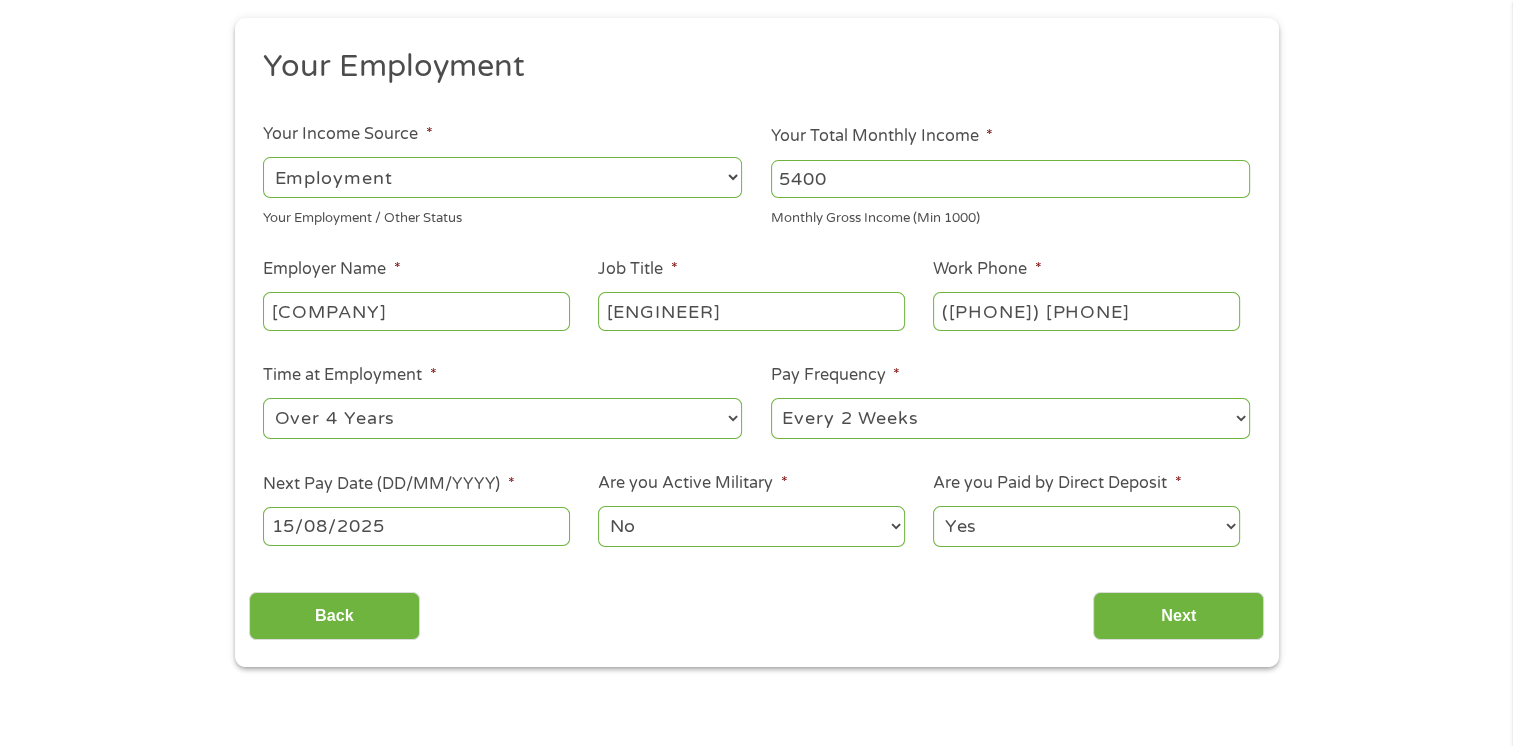scroll, scrollTop: 308, scrollLeft: 0, axis: vertical 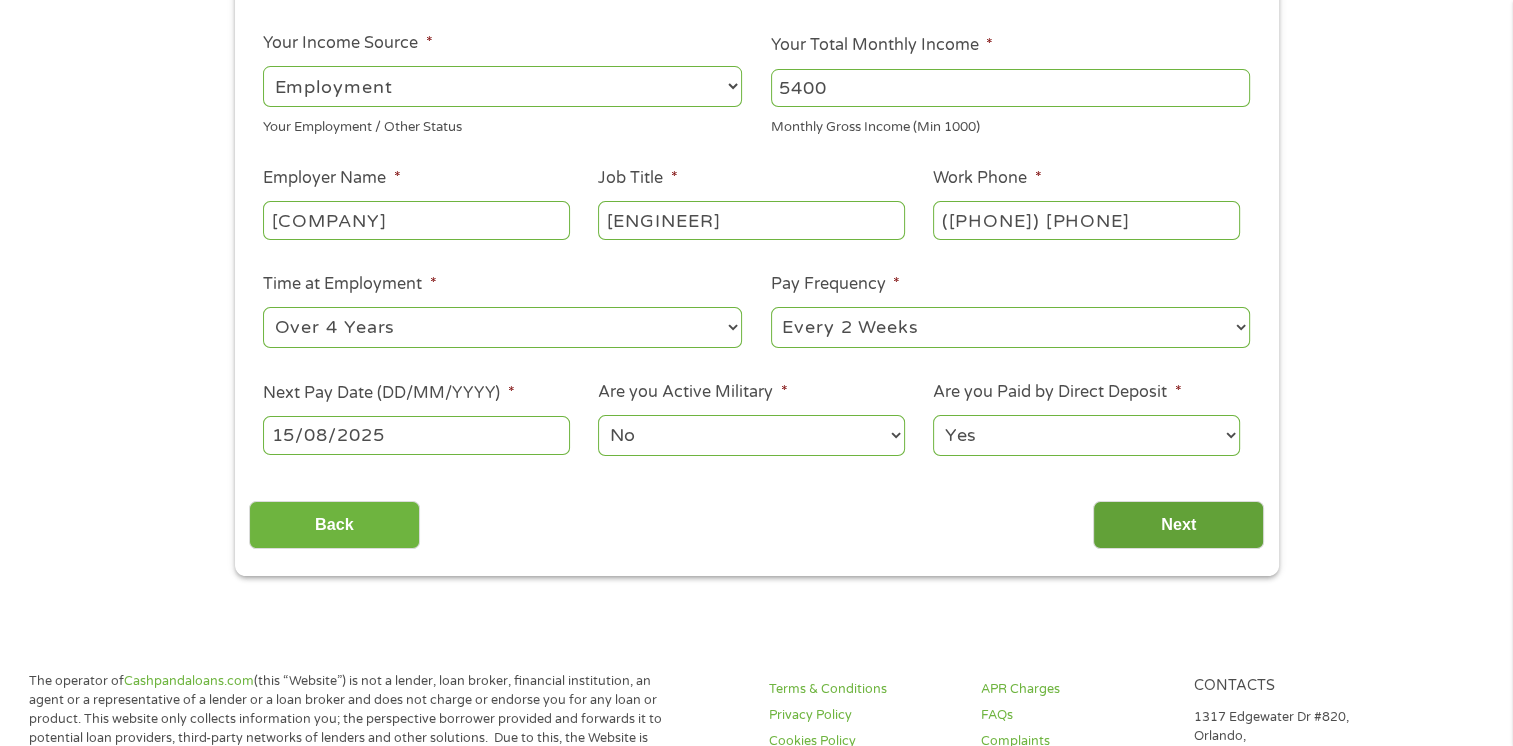 click on "Next" at bounding box center [1178, 525] 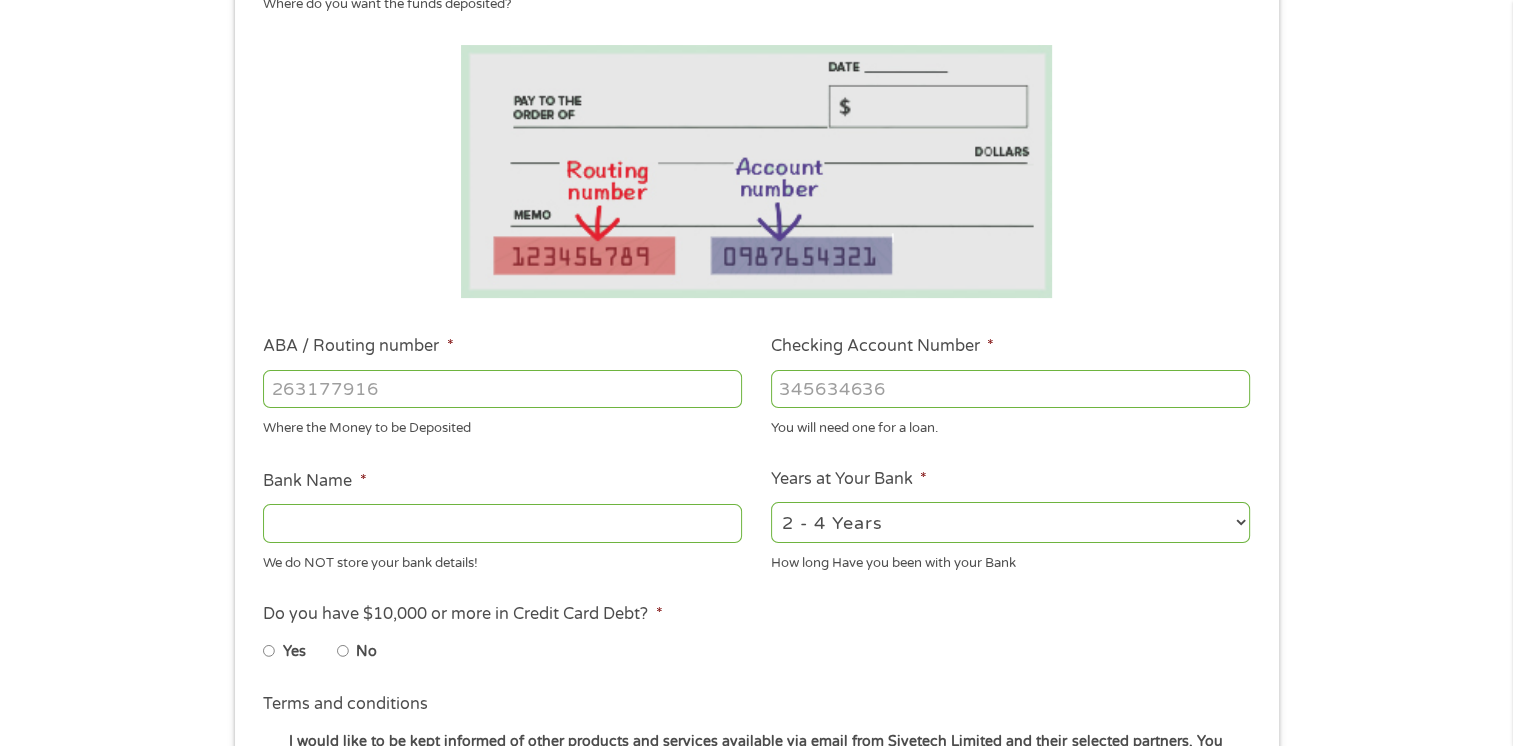 scroll, scrollTop: 227, scrollLeft: 0, axis: vertical 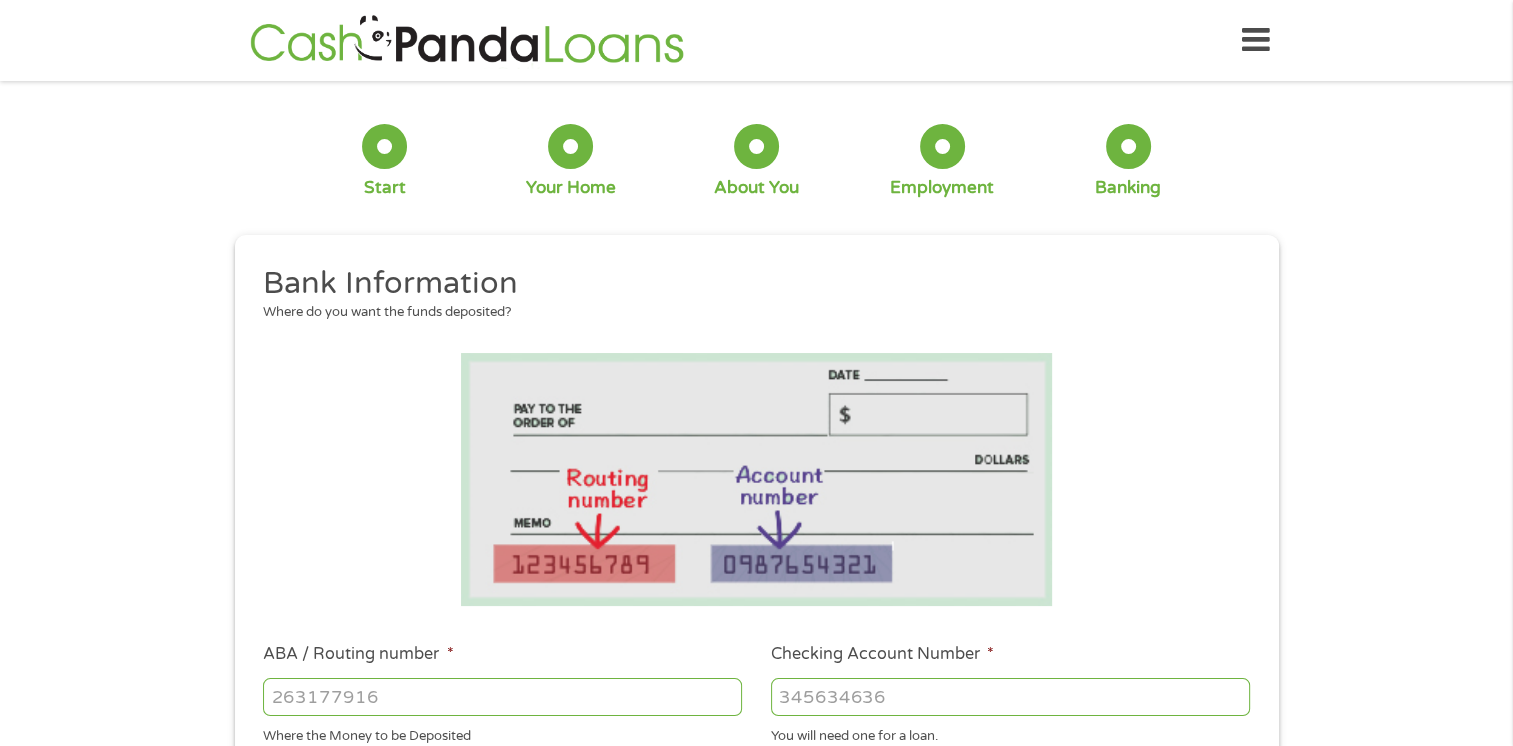 click on "ABA / Routing number *" at bounding box center (502, 697) 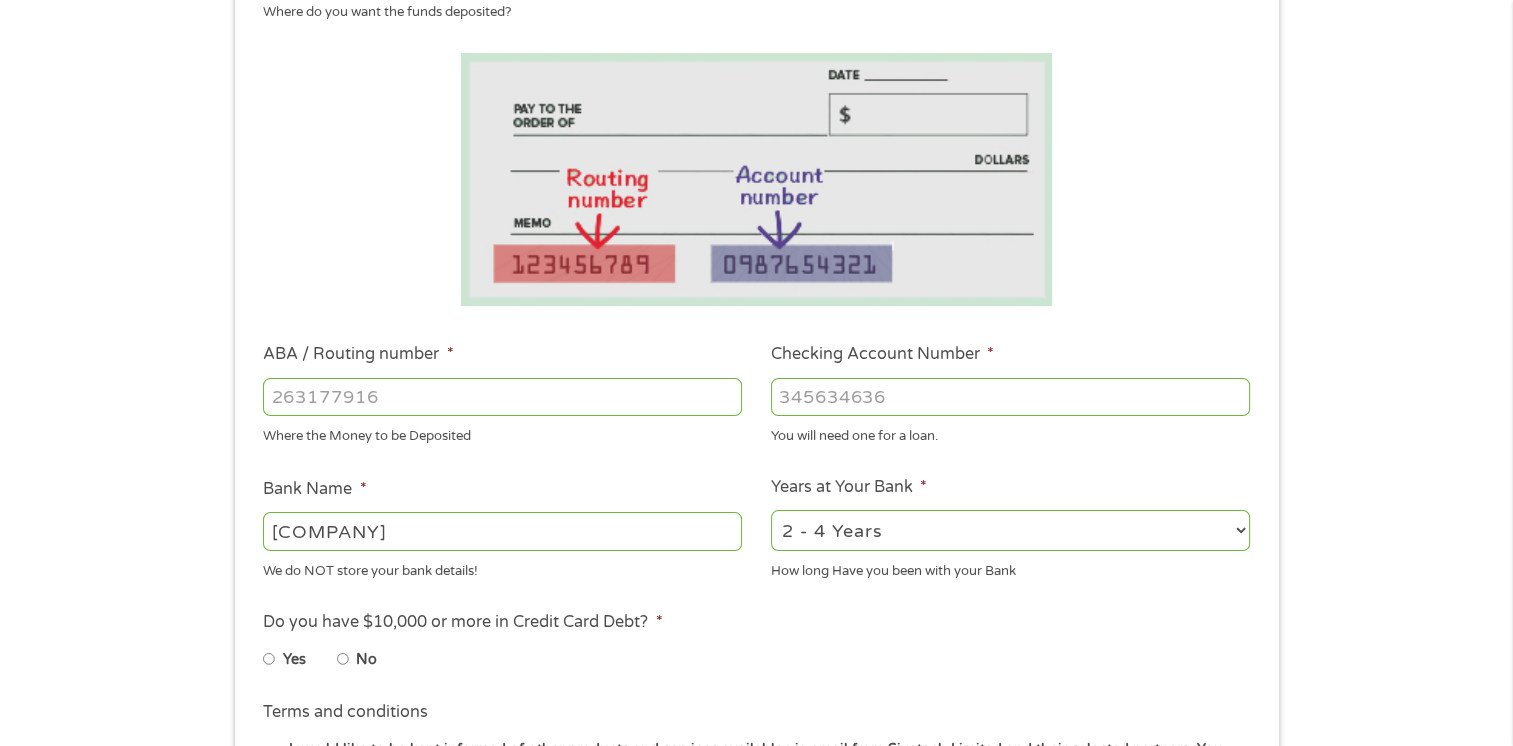 scroll, scrollTop: 500, scrollLeft: 0, axis: vertical 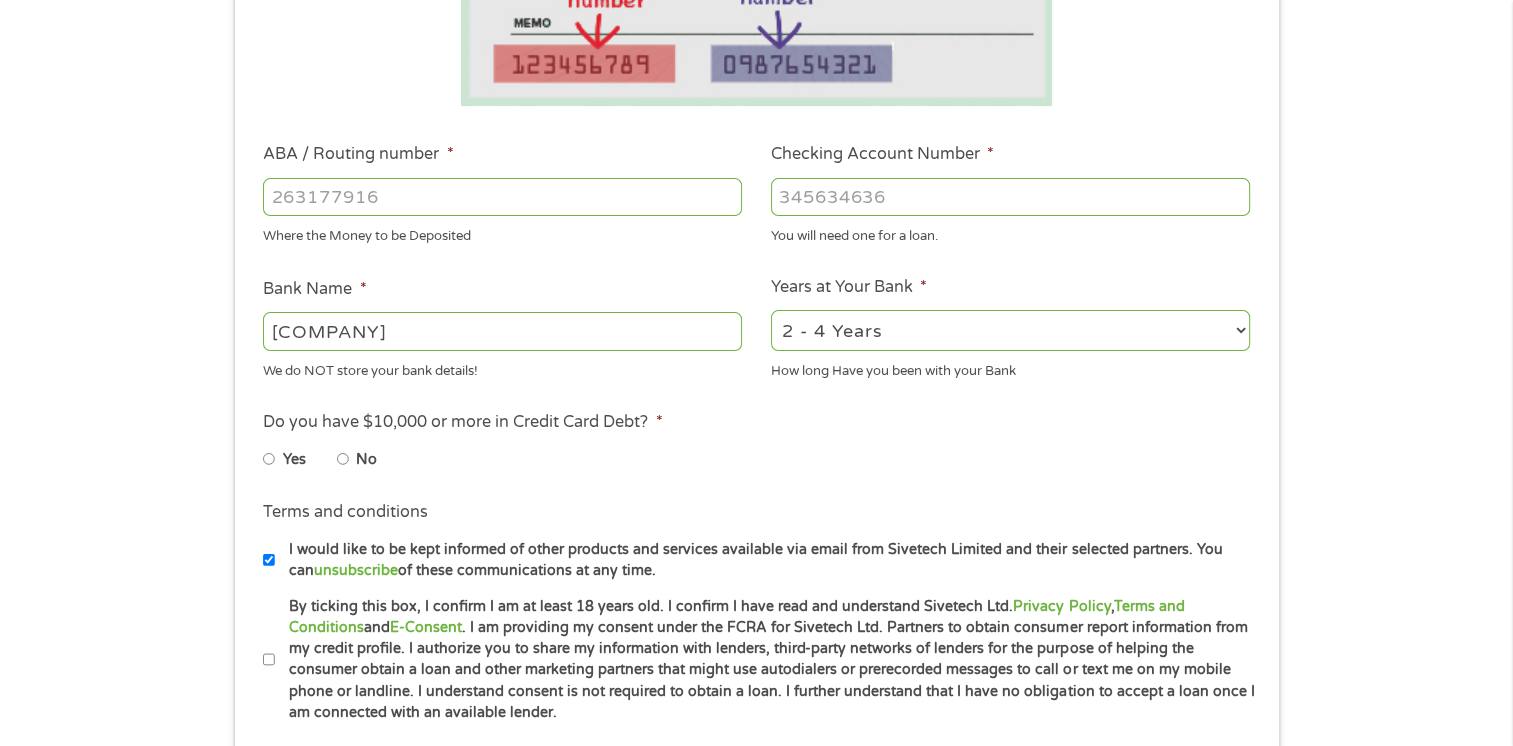type on "[NUMBER]" 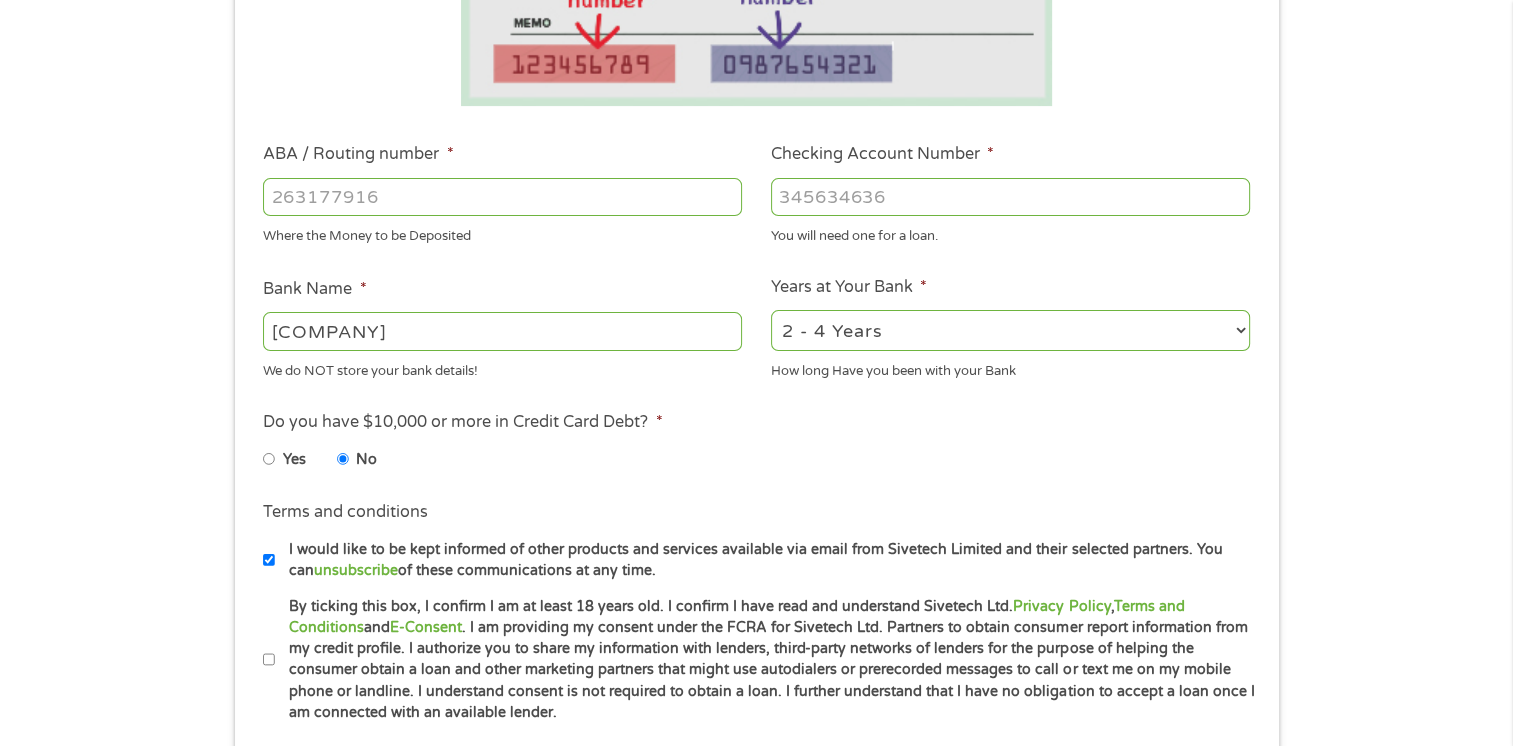 click on "By ticking this box, I confirm I am at least 18 years old. I confirm I have read and understand Sivetech Ltd.  Privacy Policy ,  Terms and Conditions  and  E-Consent . I am providing my consent under the FCRA for Sivetech Ltd. Partners to obtain consumer report information from my credit profile. I authorize you to share my information with lenders, third-party networks of lenders for the purpose of helping the consumer obtain a loan and other marketing partners that might use autodialers or prerecorded messages to call or text me on my mobile phone or landline. I understand consent is not required to obtain a loan. I further understand that I have no obligation to accept a loan once I am connected with an available lender." at bounding box center (269, 660) 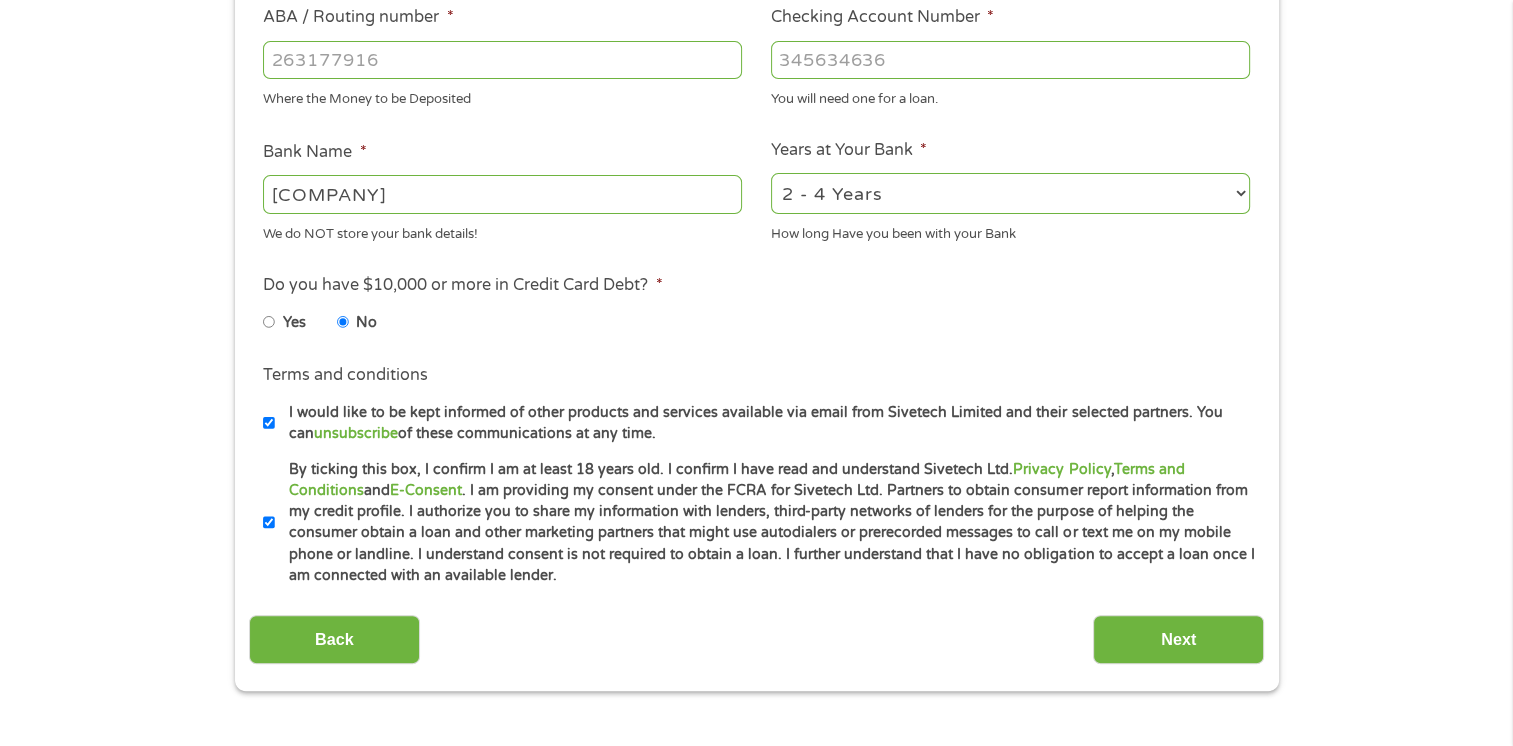 scroll, scrollTop: 800, scrollLeft: 0, axis: vertical 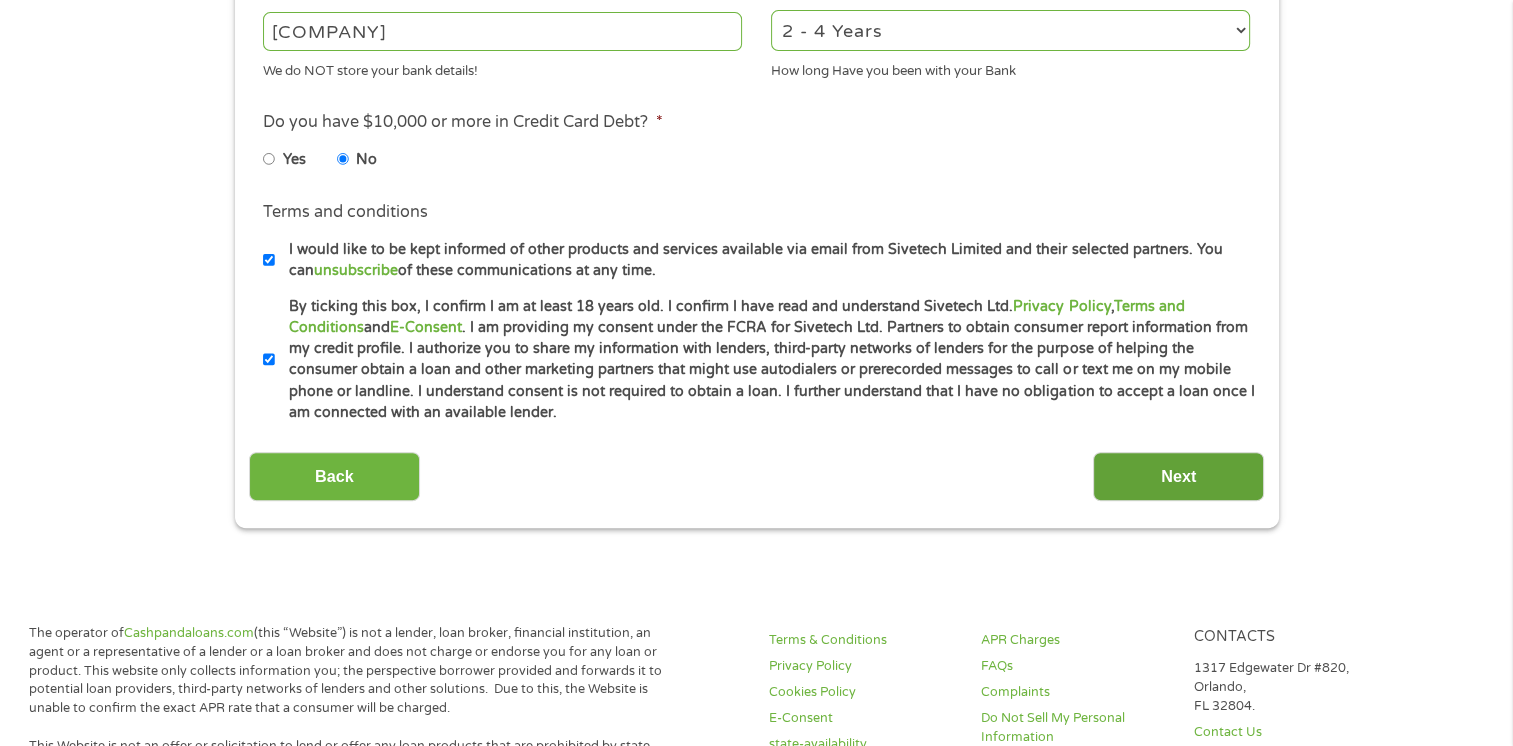 click on "Next" at bounding box center (1178, 476) 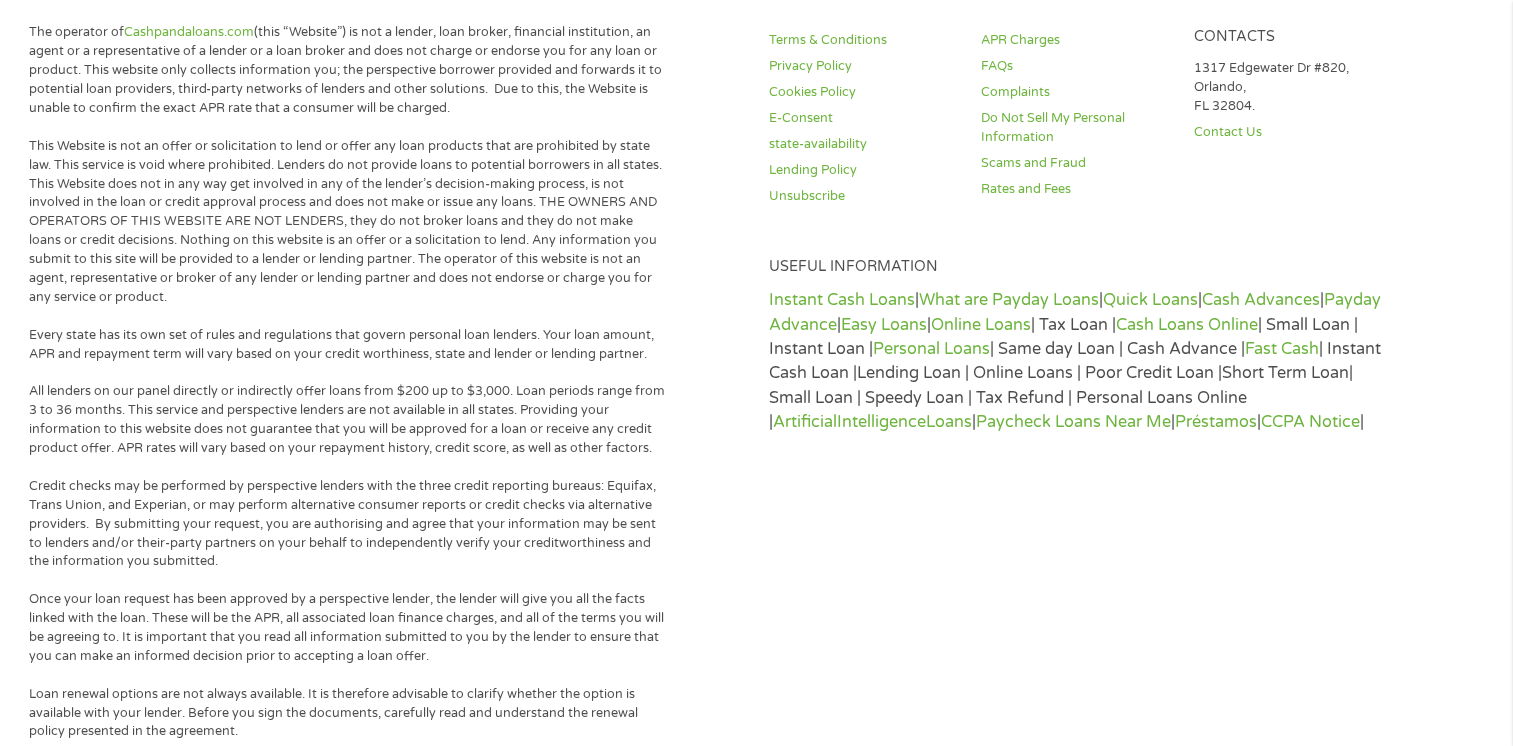 scroll, scrollTop: 8, scrollLeft: 8, axis: both 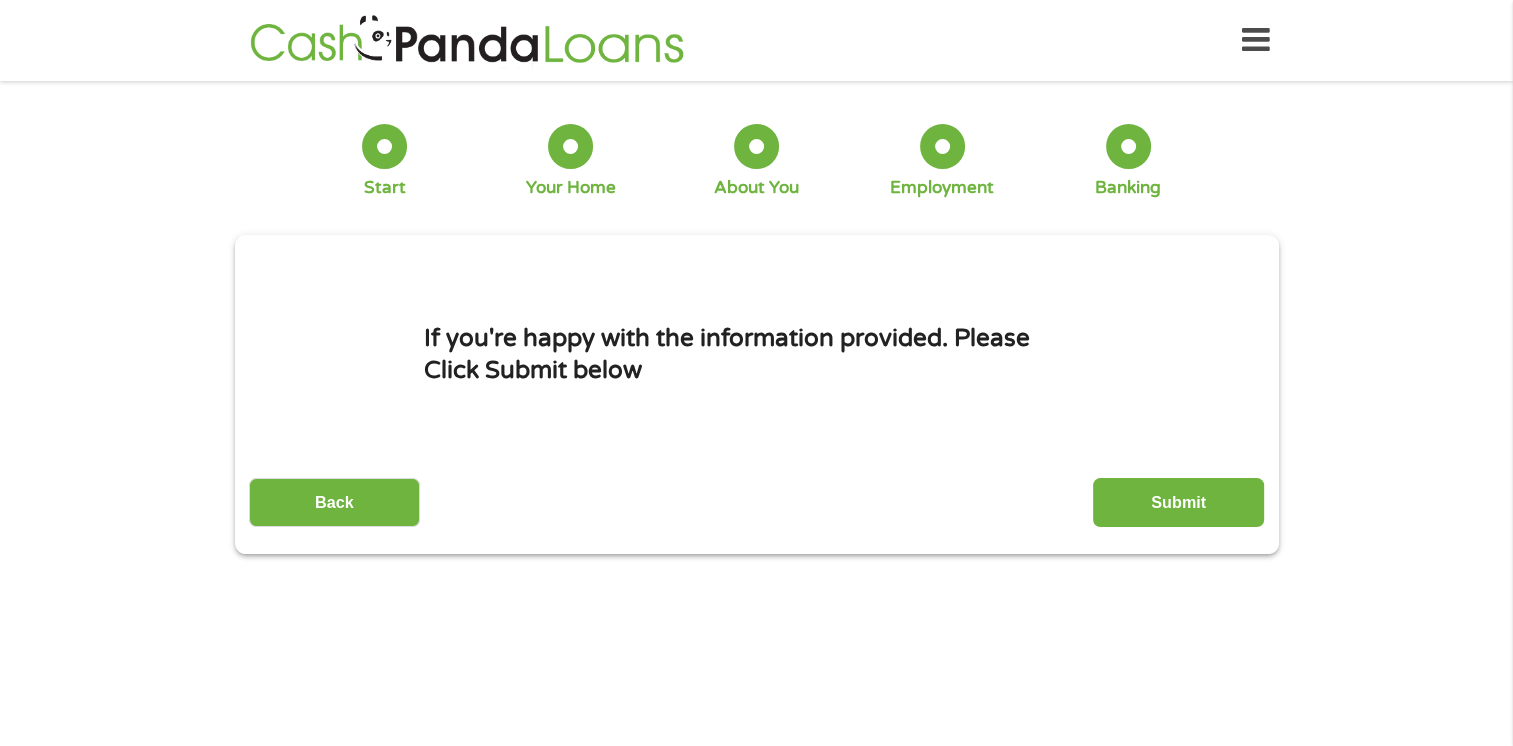 click on "Submit" at bounding box center [1178, 502] 